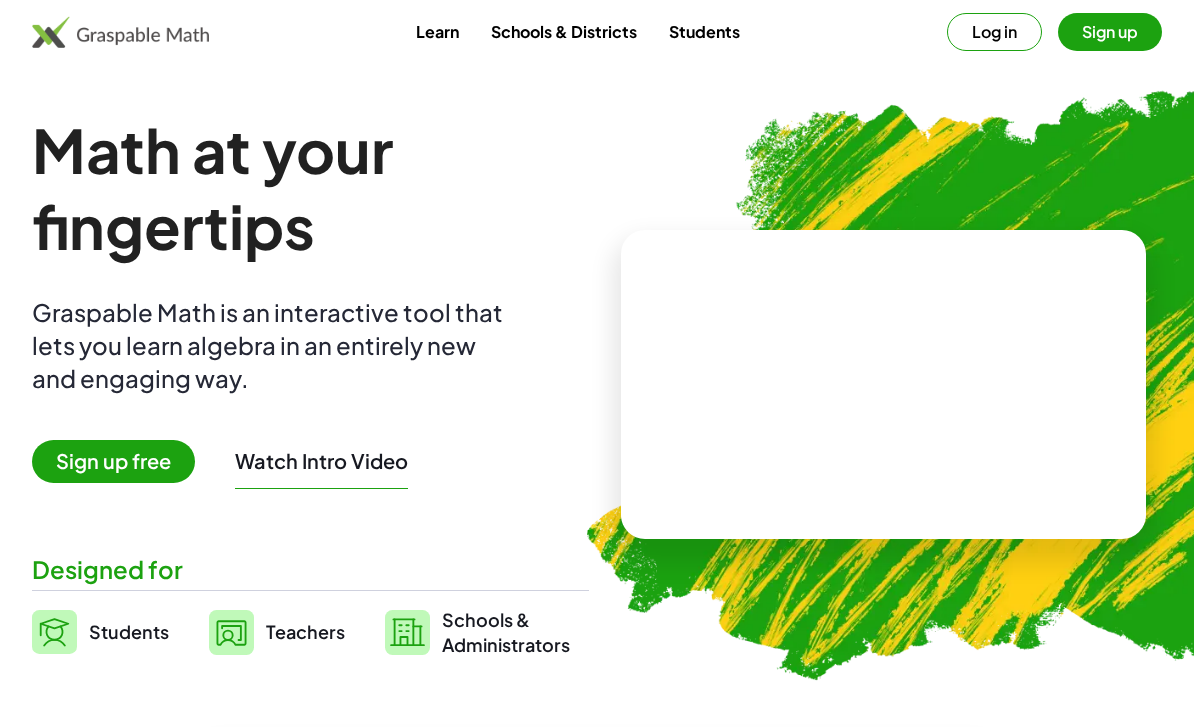 scroll, scrollTop: 0, scrollLeft: 0, axis: both 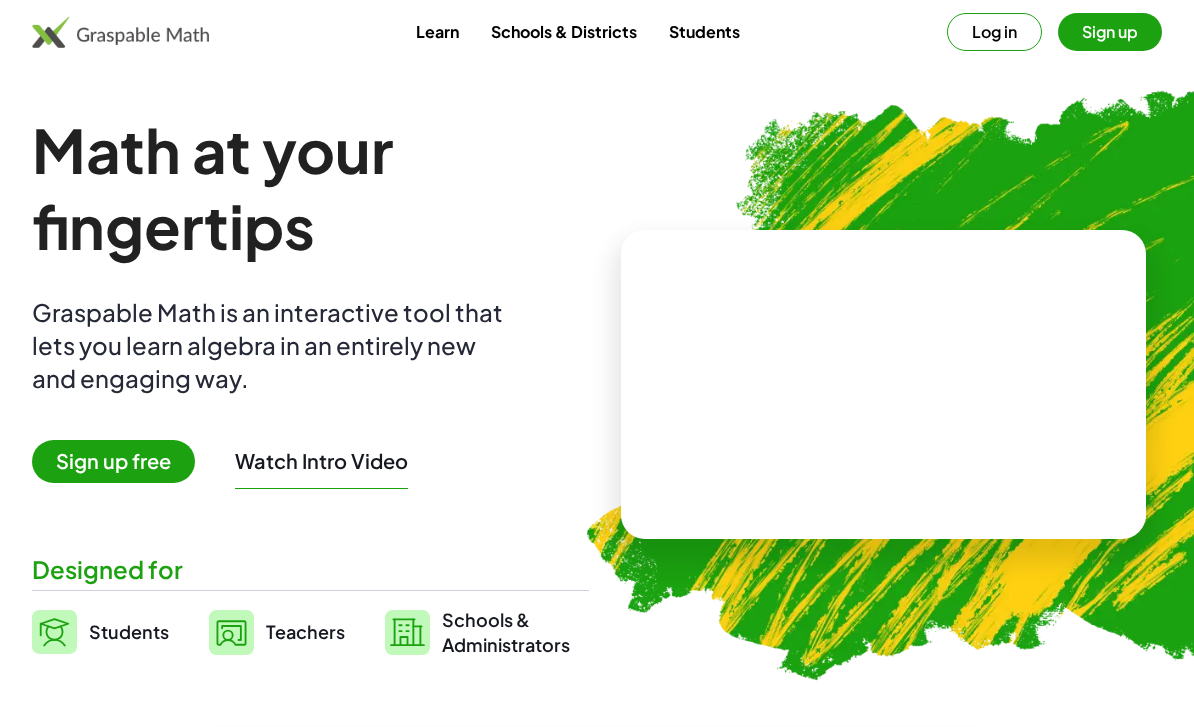 click at bounding box center [120, 32] 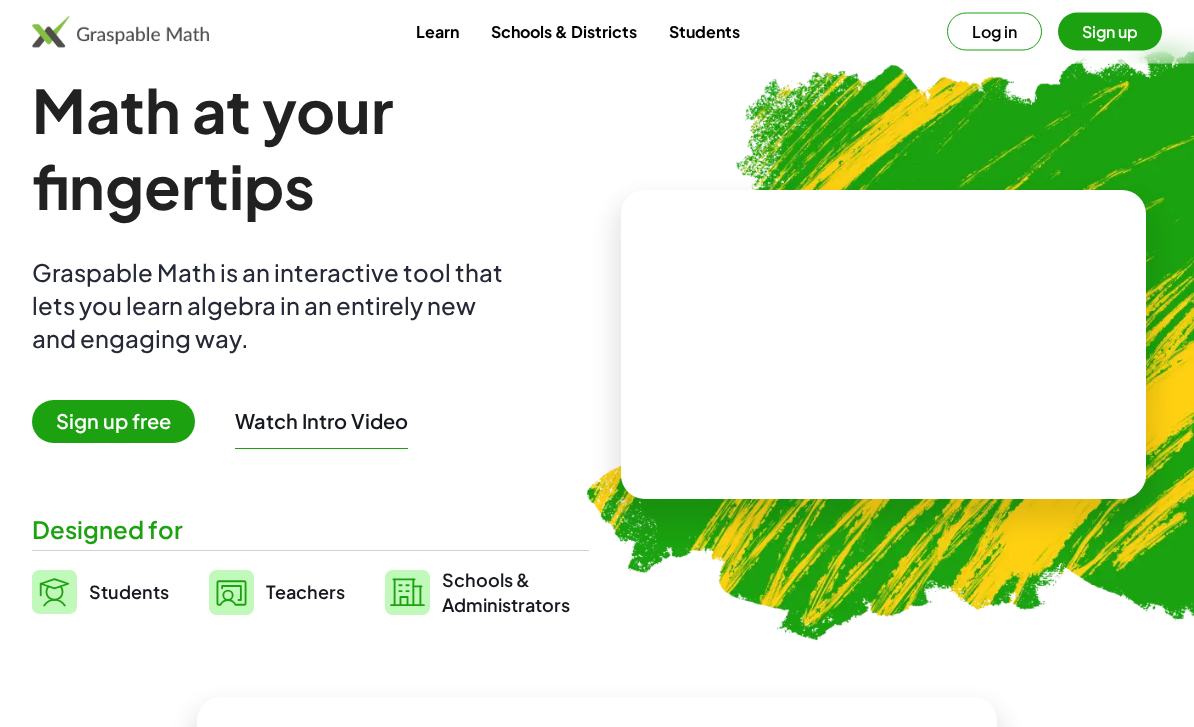scroll, scrollTop: 40, scrollLeft: 0, axis: vertical 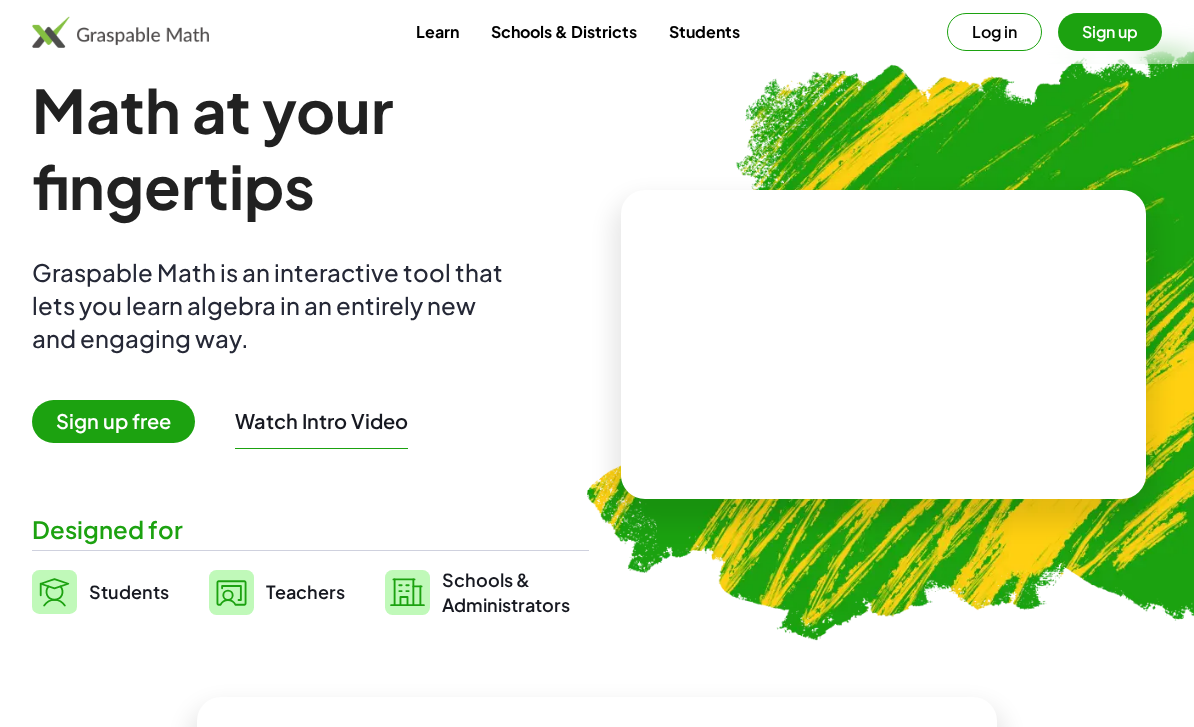 click on "Teachers" at bounding box center (305, 592) 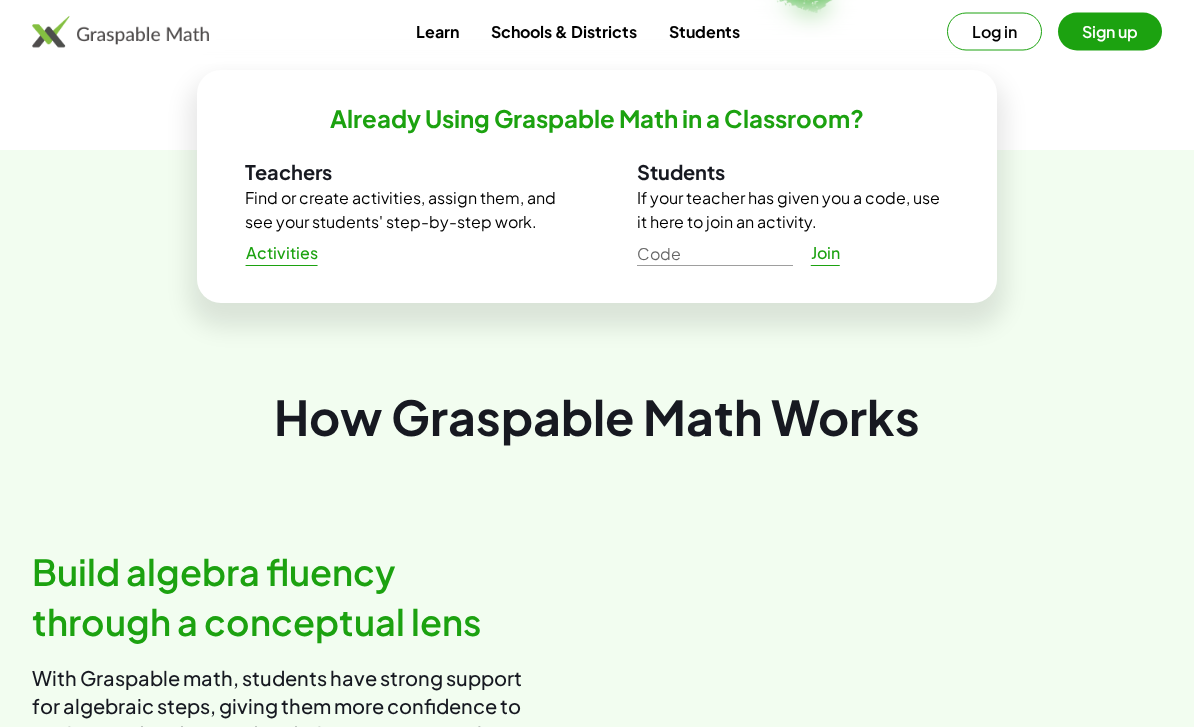 scroll, scrollTop: 567, scrollLeft: 0, axis: vertical 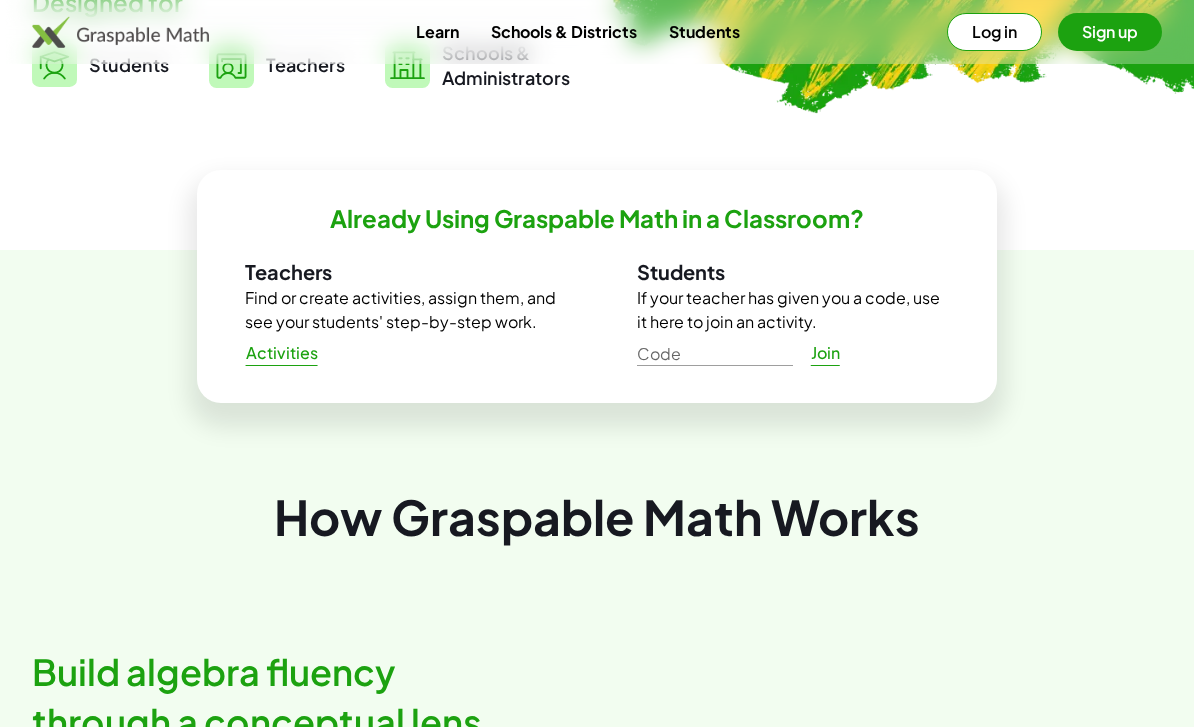 click on "Activities" at bounding box center (281, 353) 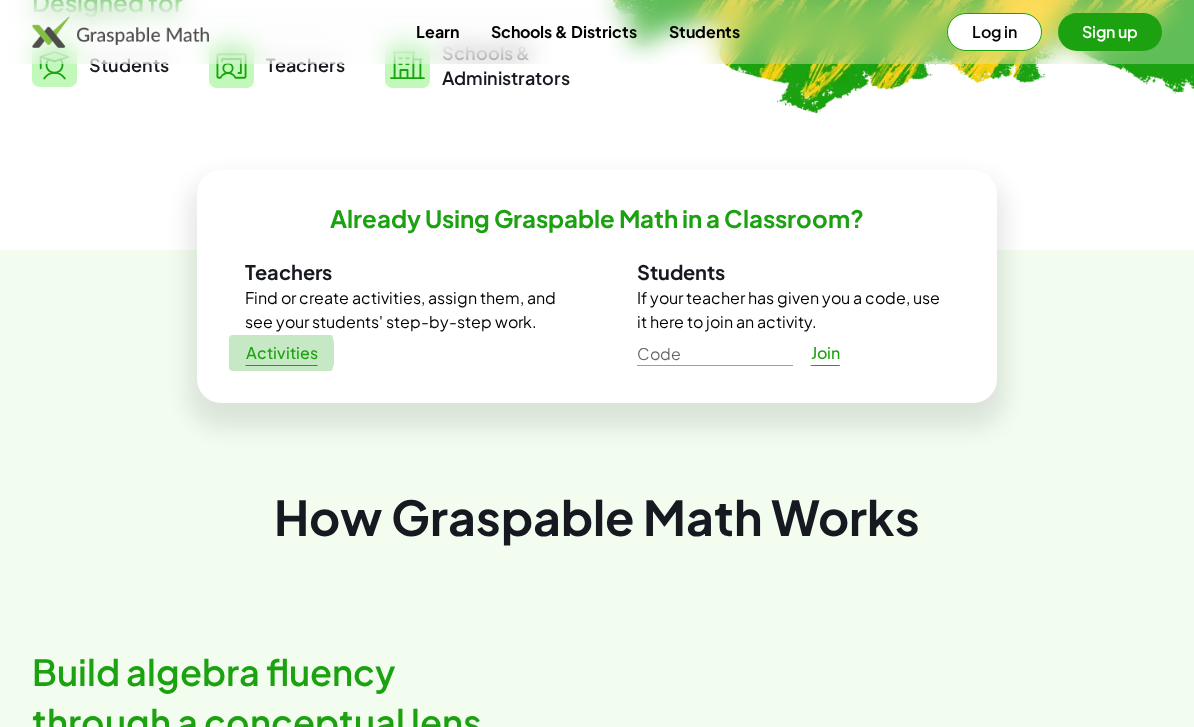 click on "Activities" 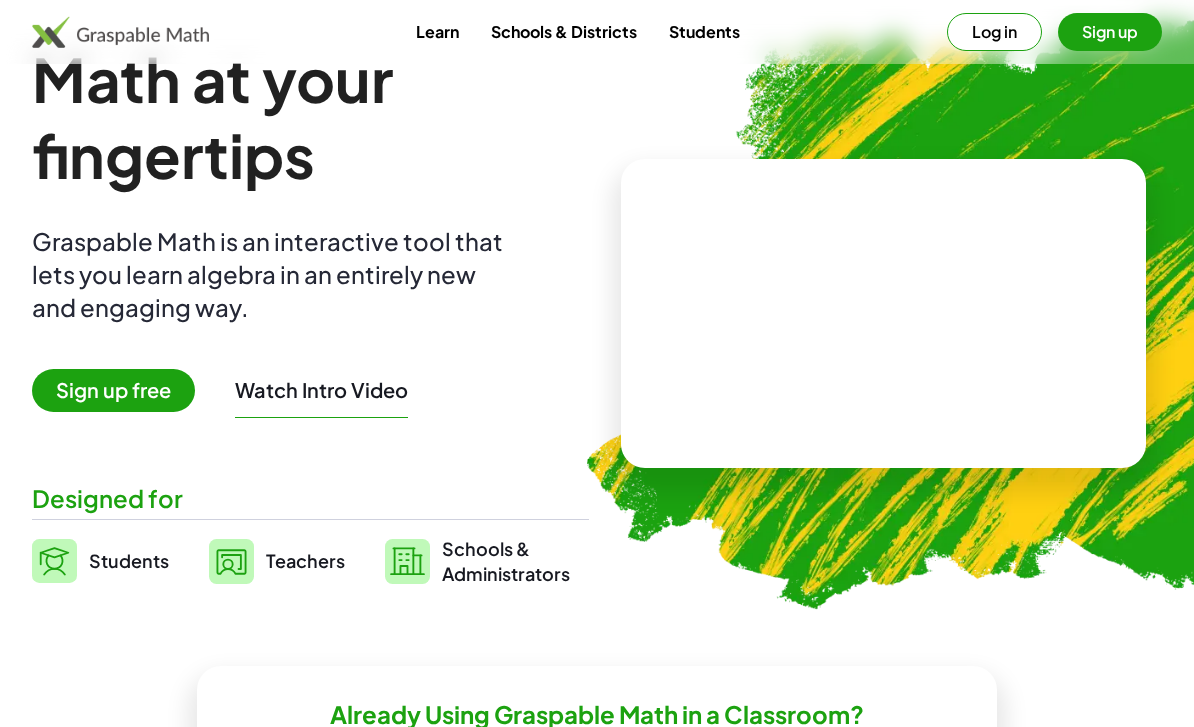 scroll, scrollTop: 0, scrollLeft: 0, axis: both 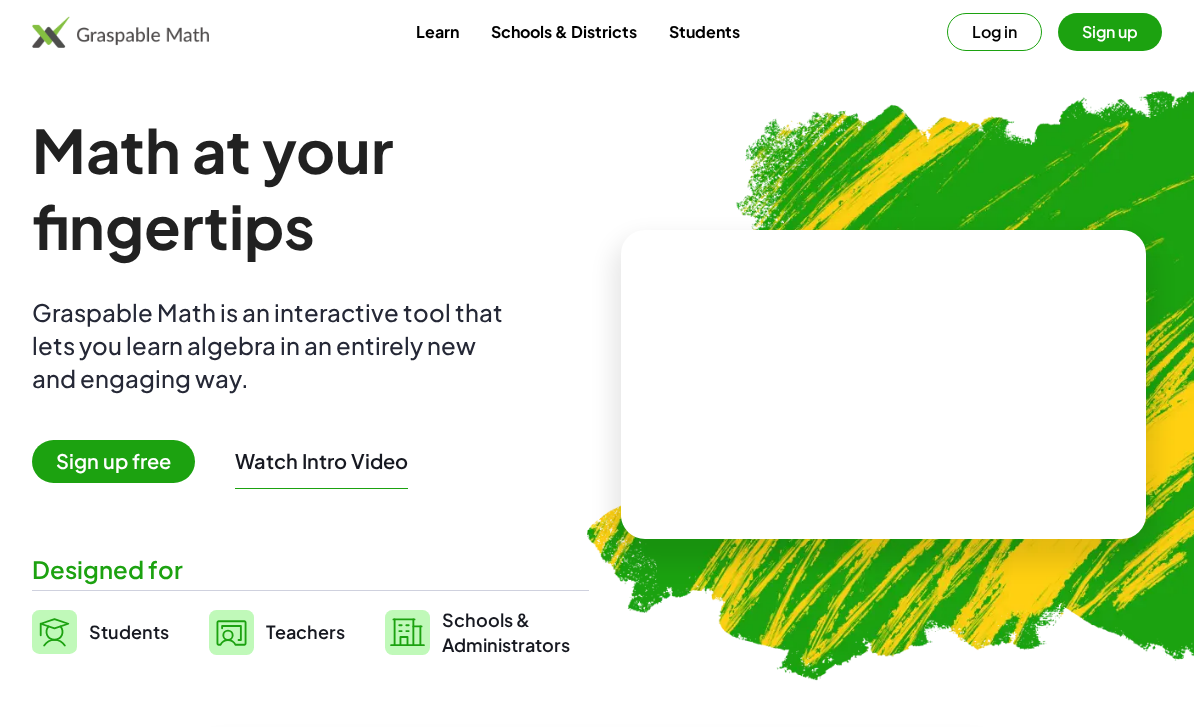 click on "Sign up" at bounding box center [1110, 32] 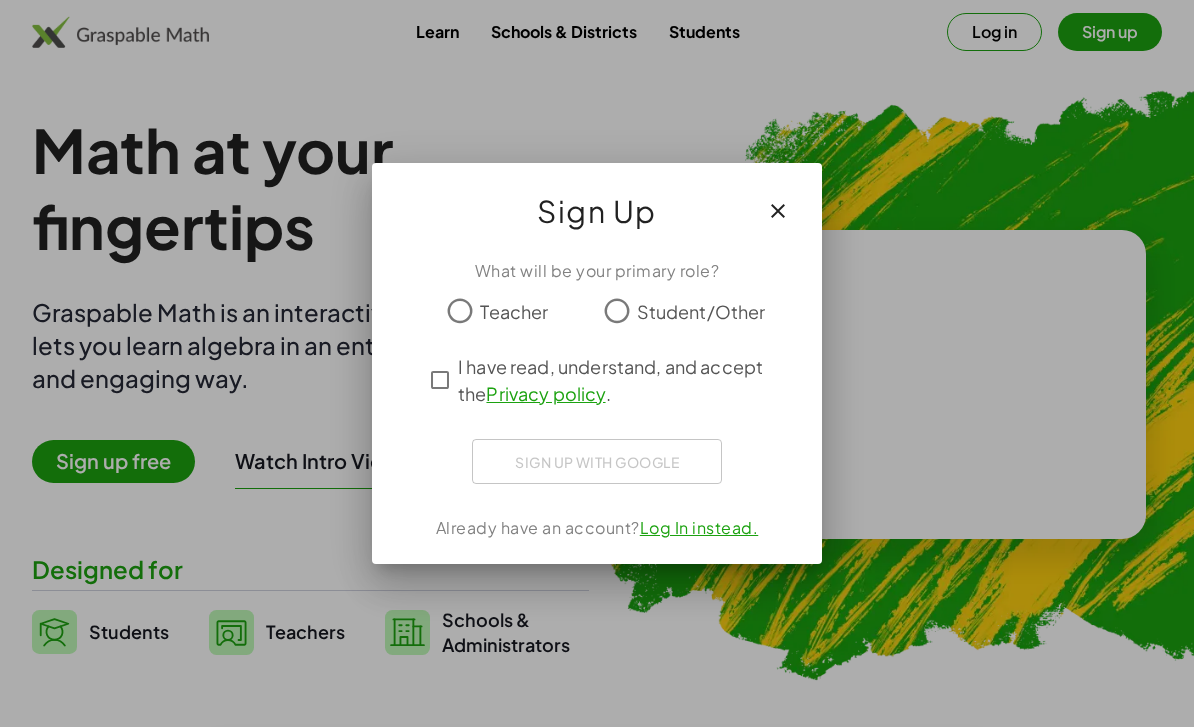 click 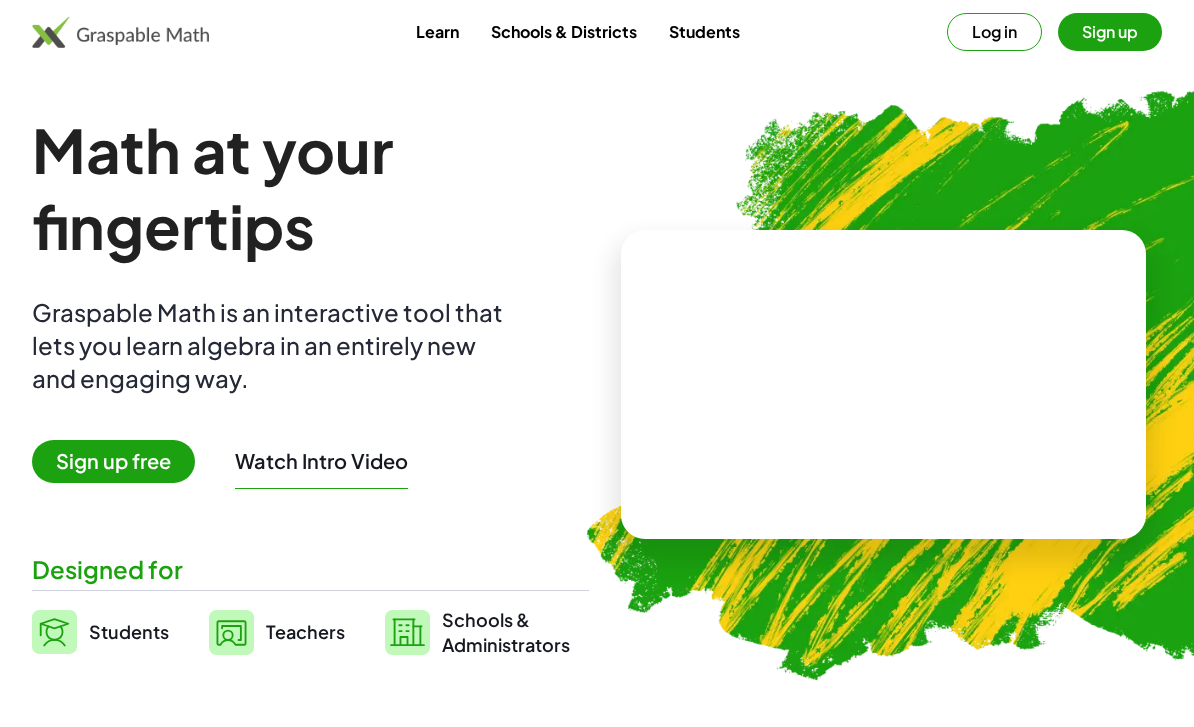 click on "Log in" at bounding box center (994, 32) 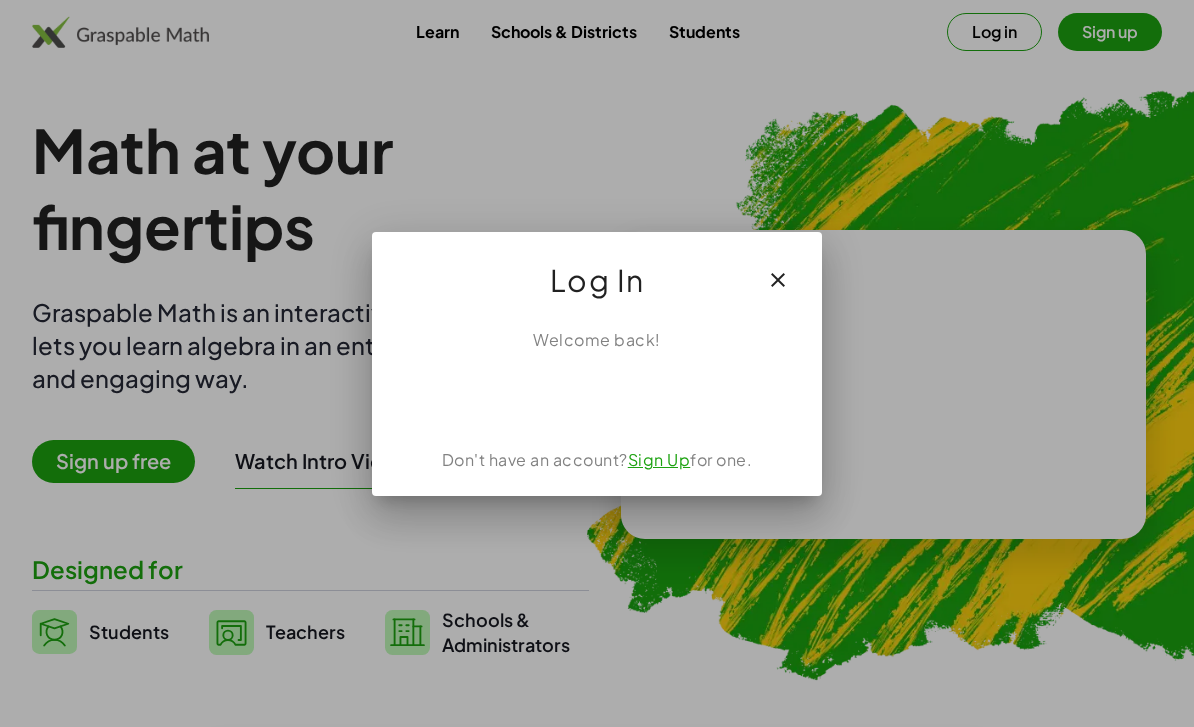 click at bounding box center (778, 280) 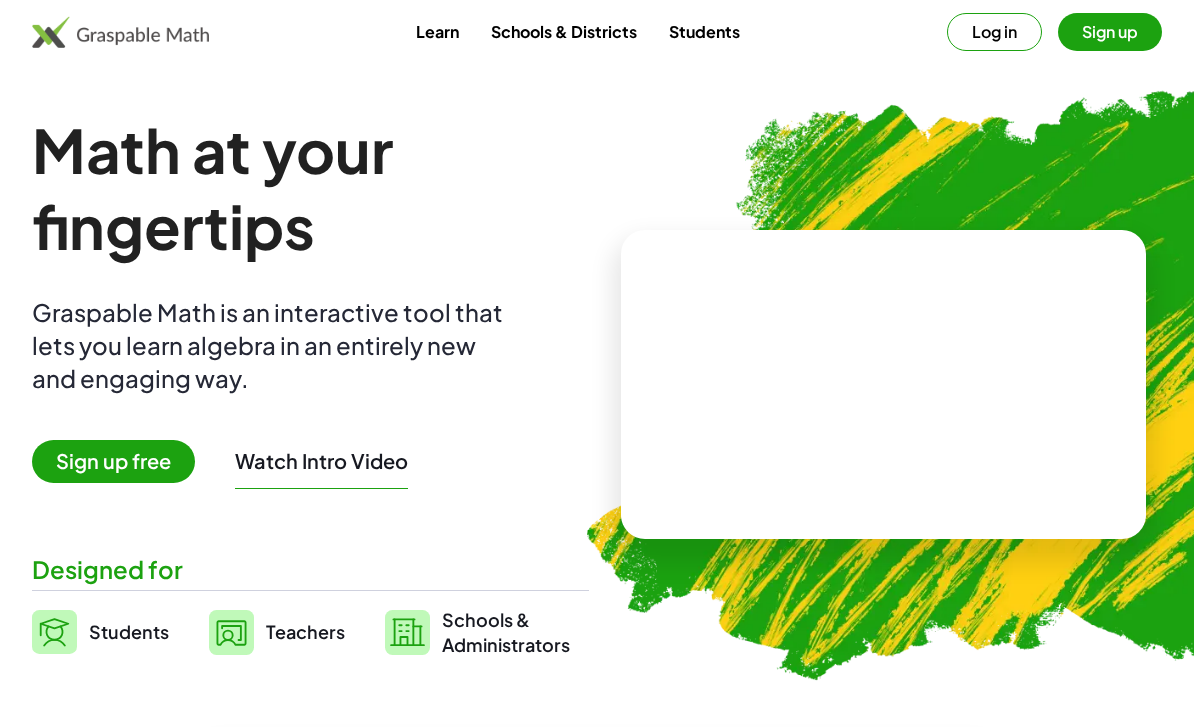 click at bounding box center (120, 32) 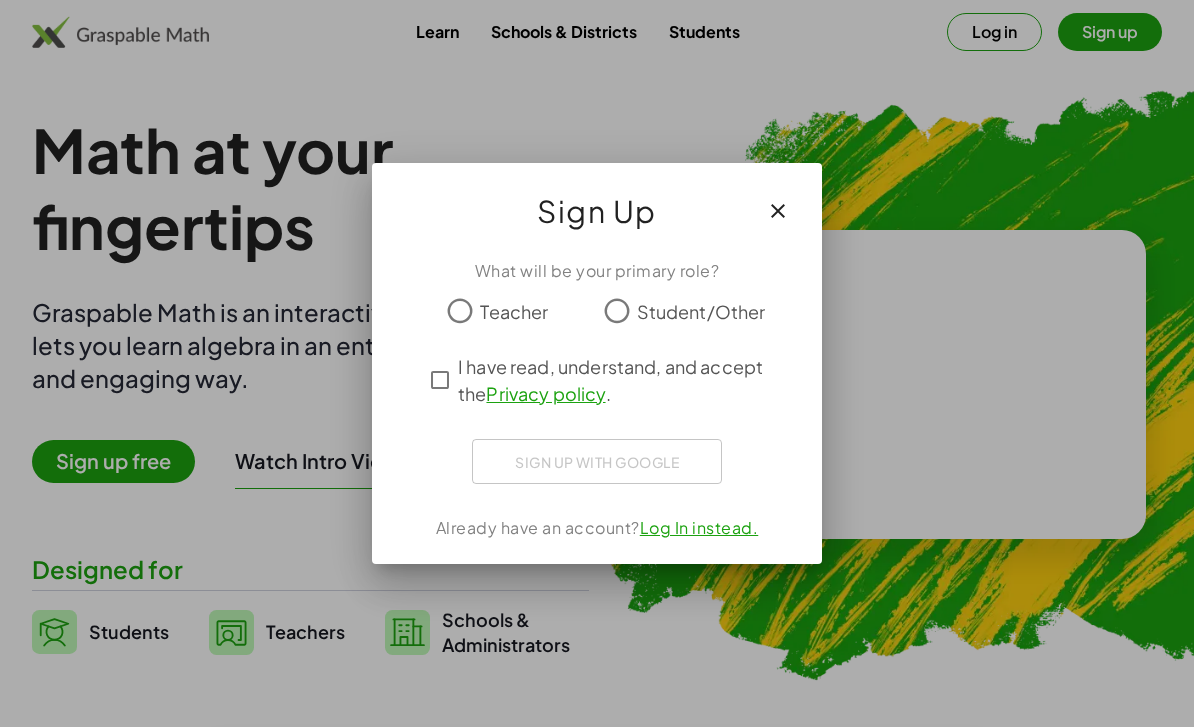 click 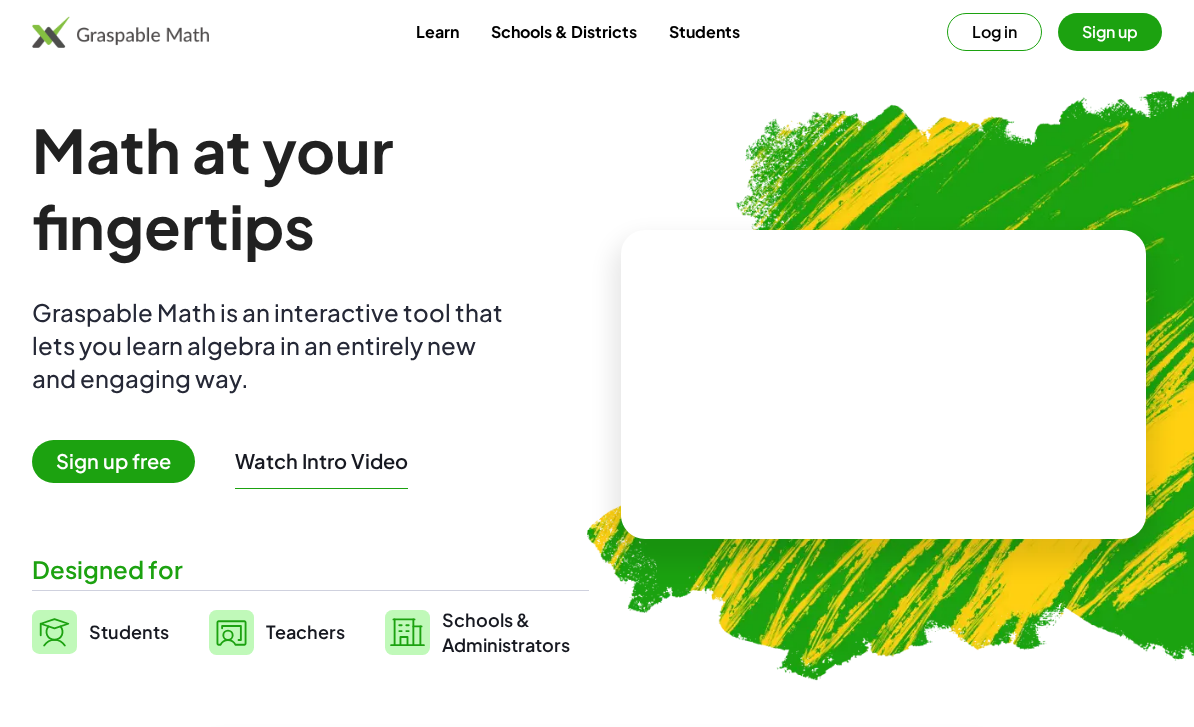 click at bounding box center (884, 384) 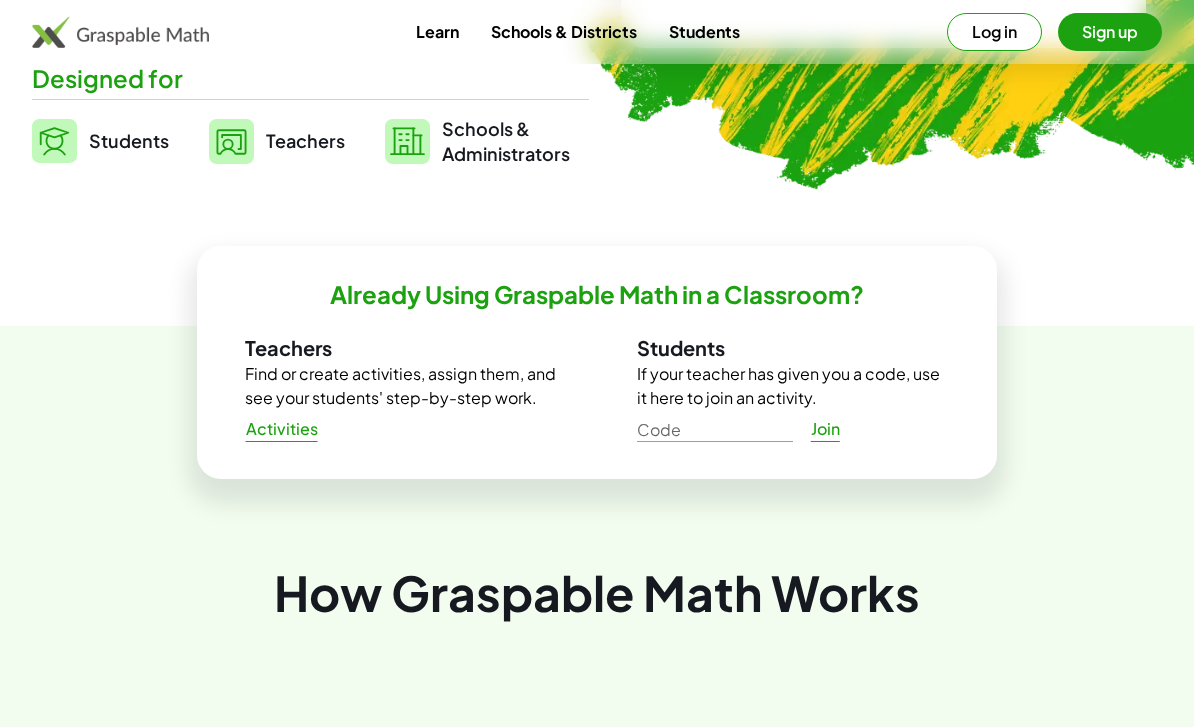 scroll, scrollTop: 535, scrollLeft: 0, axis: vertical 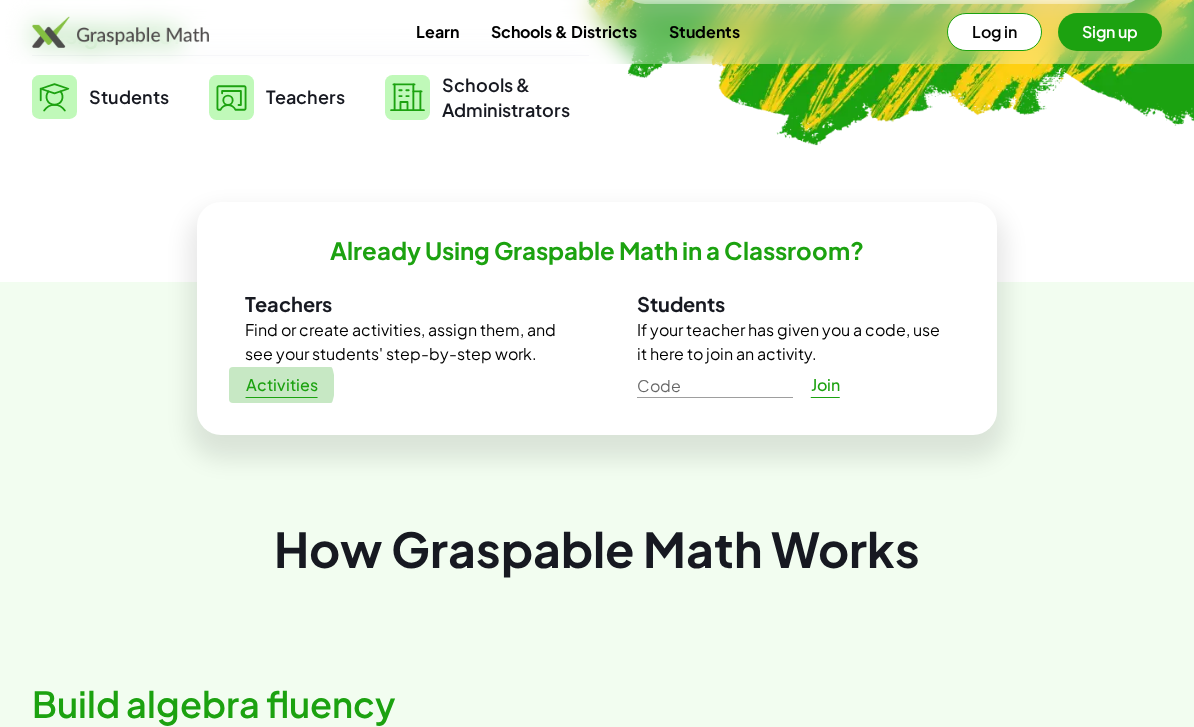 click on "Activities" 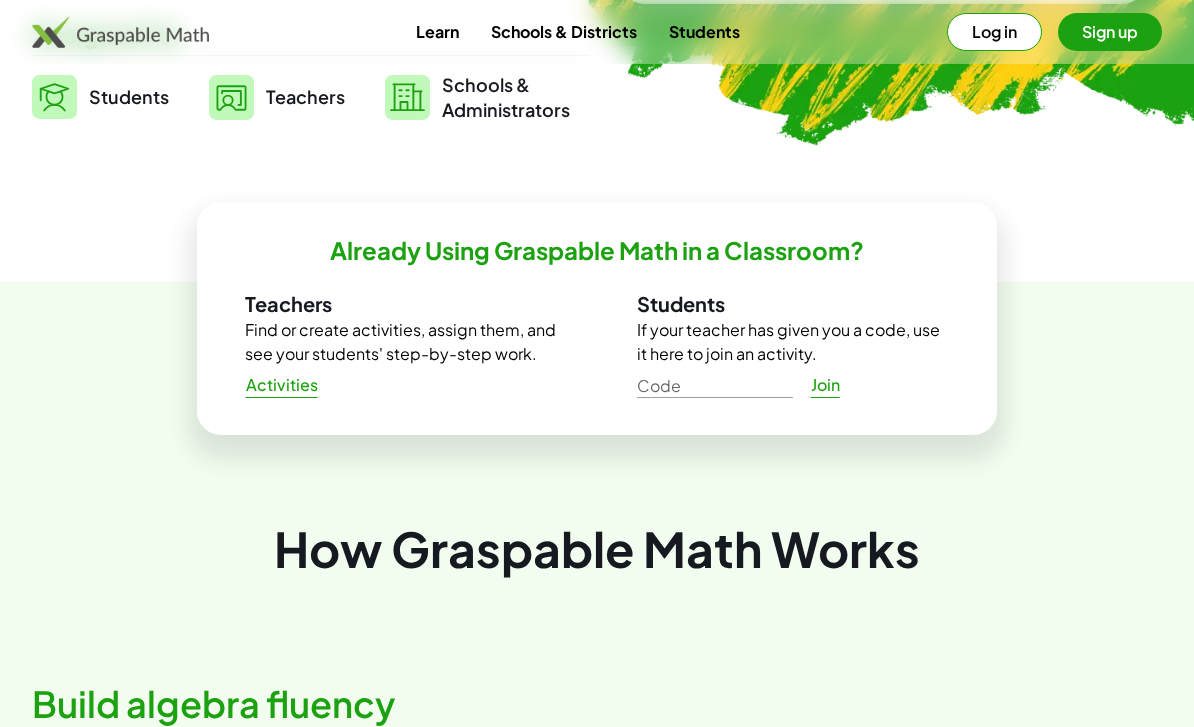 click on "Activities" 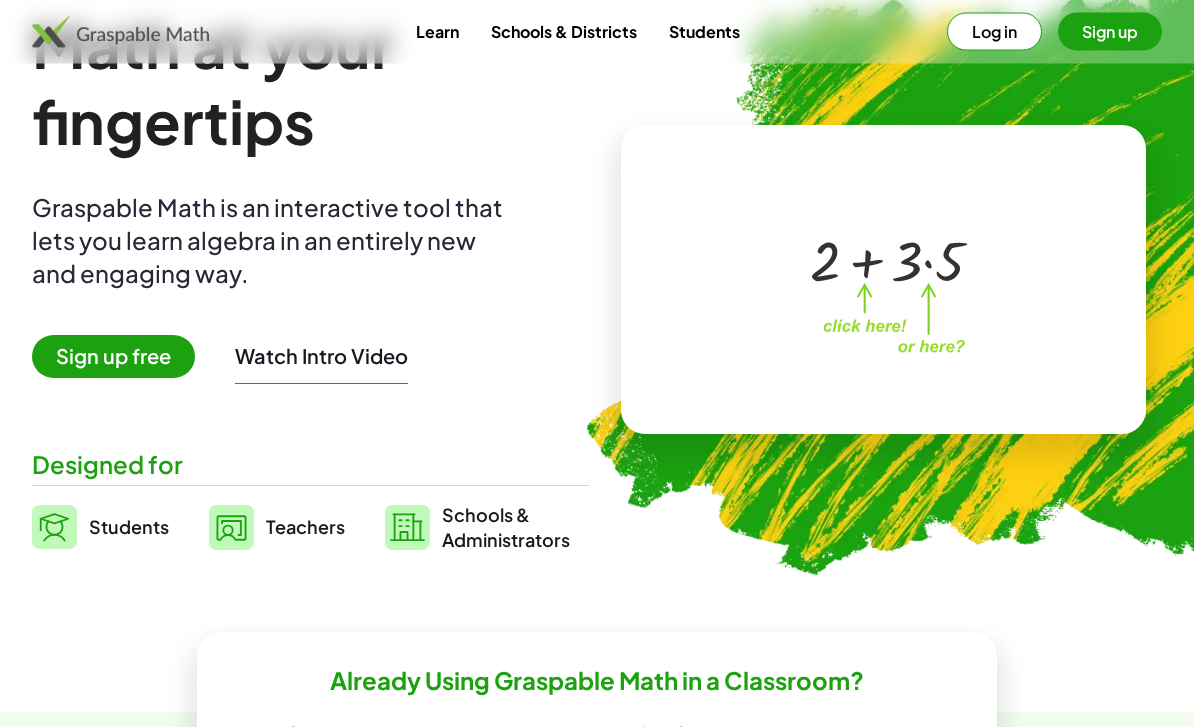 scroll, scrollTop: 0, scrollLeft: 0, axis: both 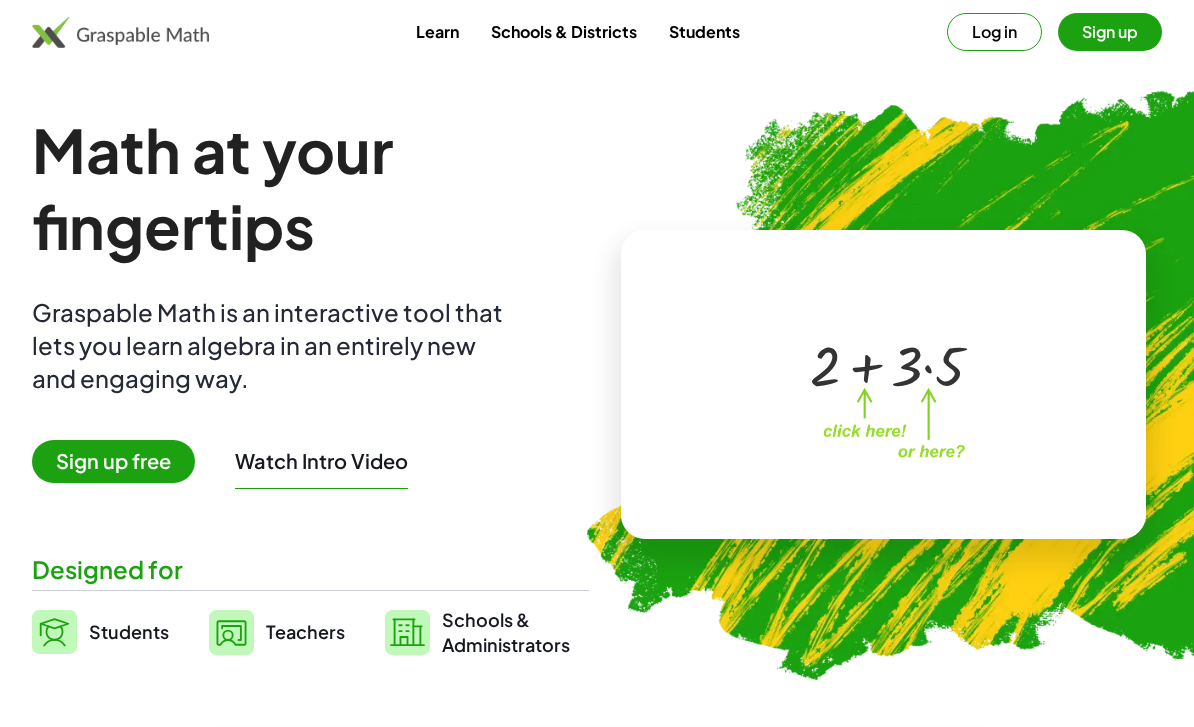 click at bounding box center [120, 32] 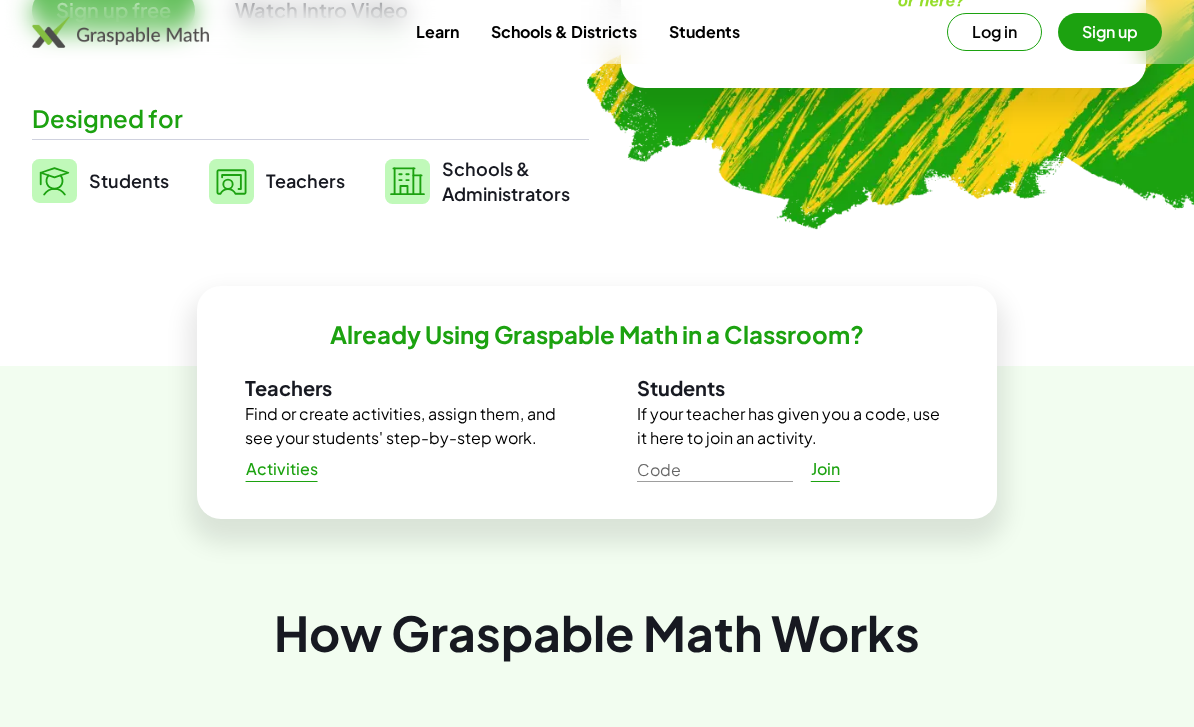 scroll, scrollTop: 452, scrollLeft: 0, axis: vertical 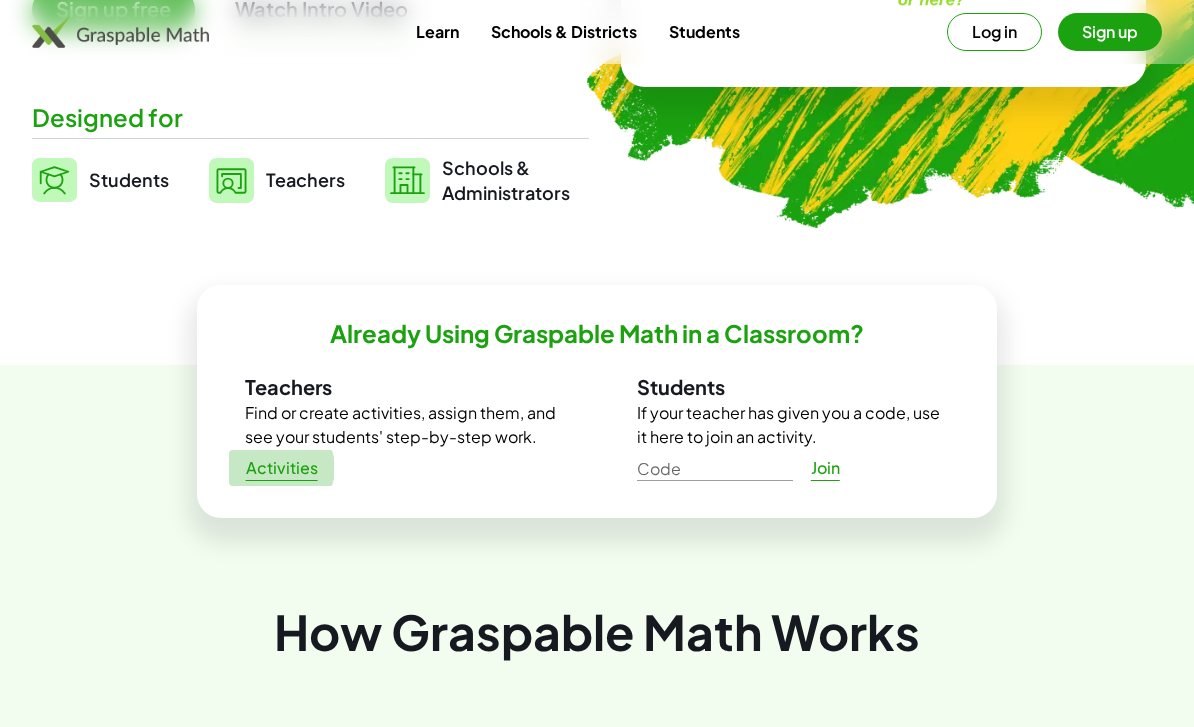 click on "Activities" at bounding box center [281, 468] 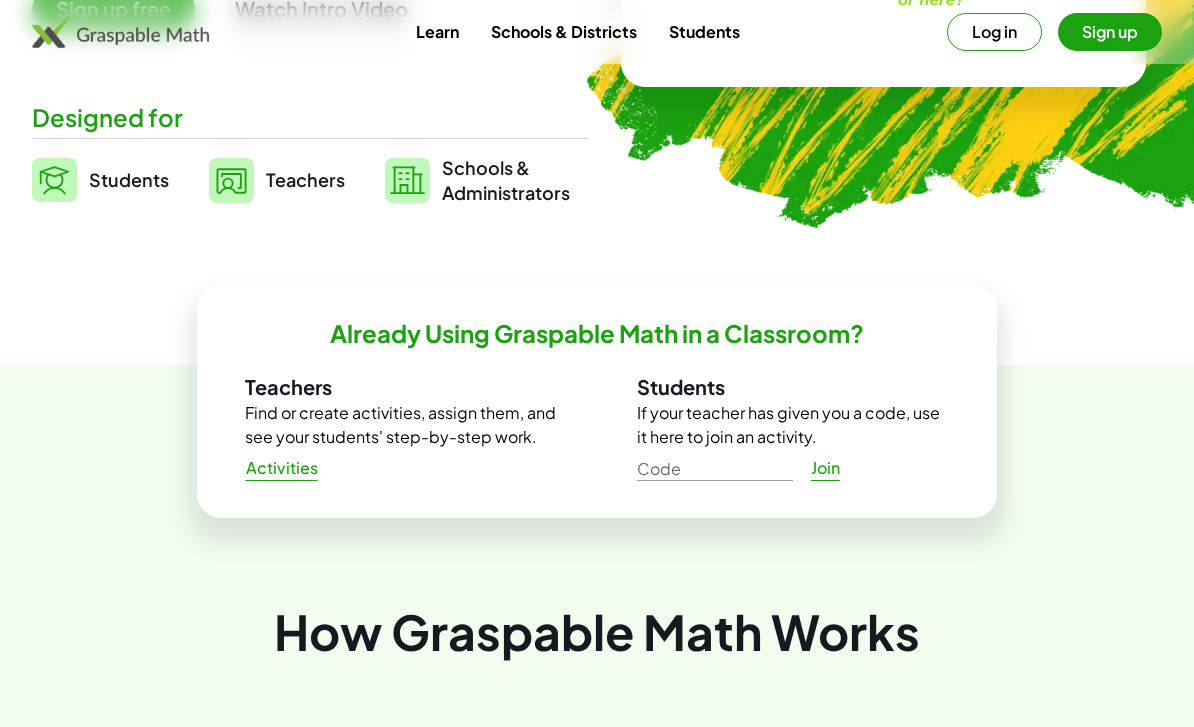 click on "Activities" 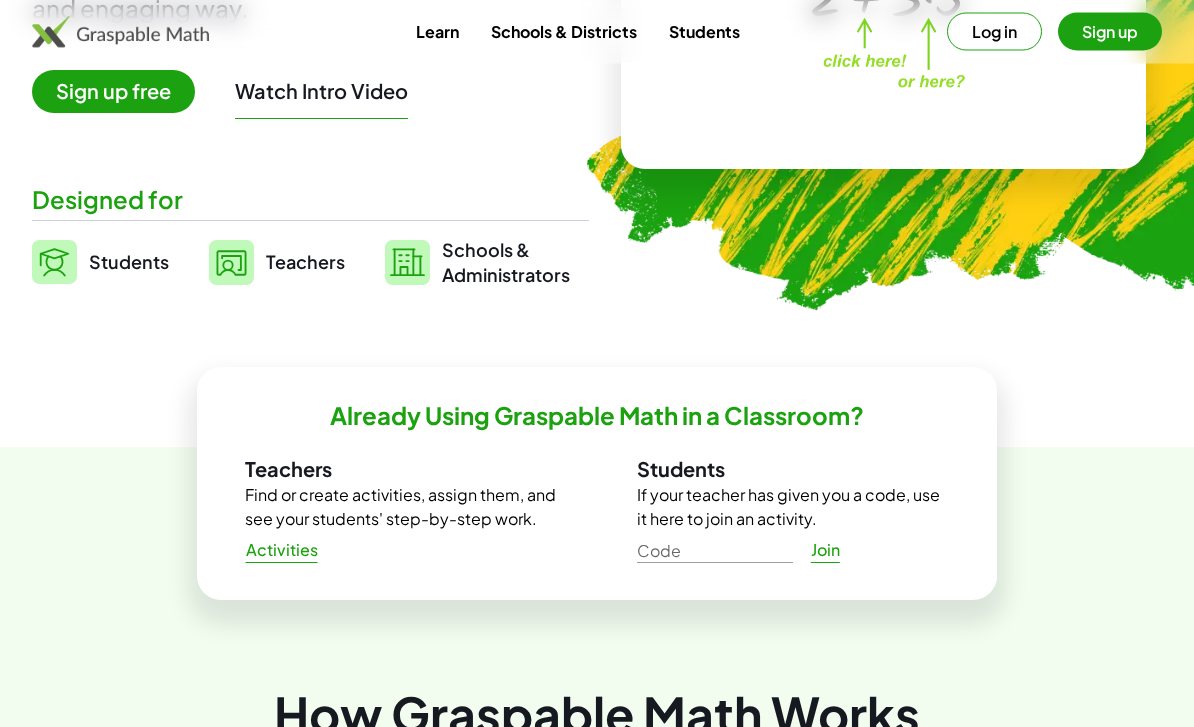 scroll, scrollTop: 0, scrollLeft: 0, axis: both 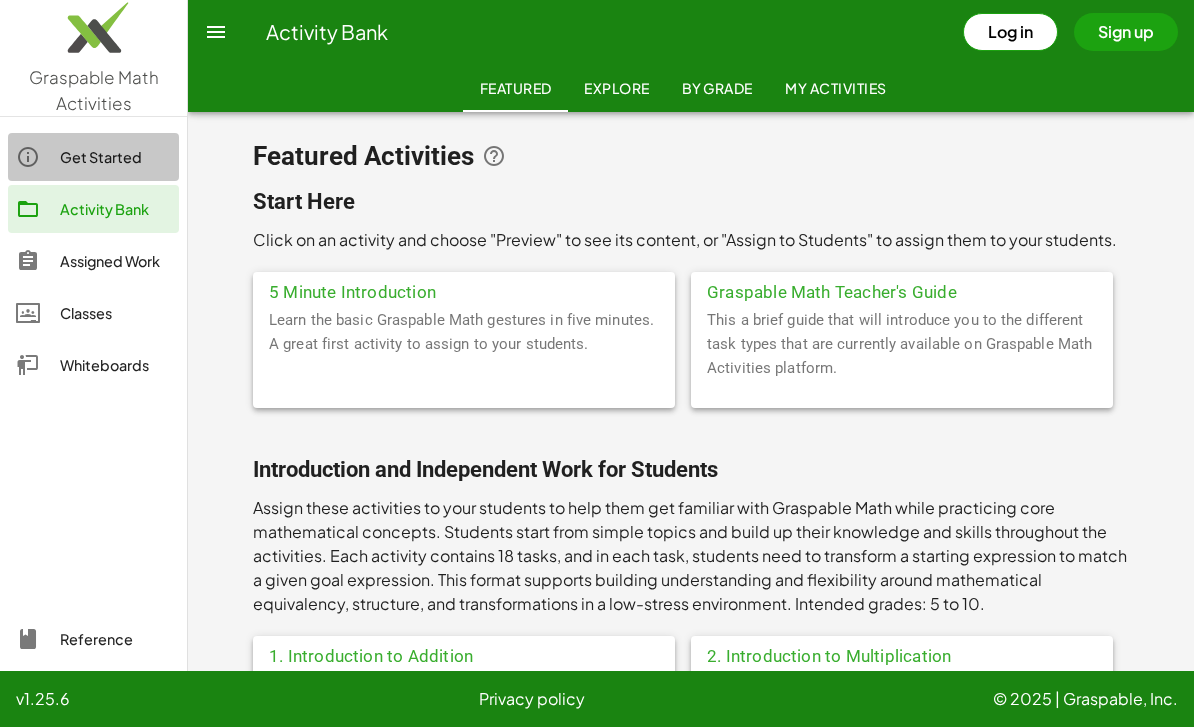 click 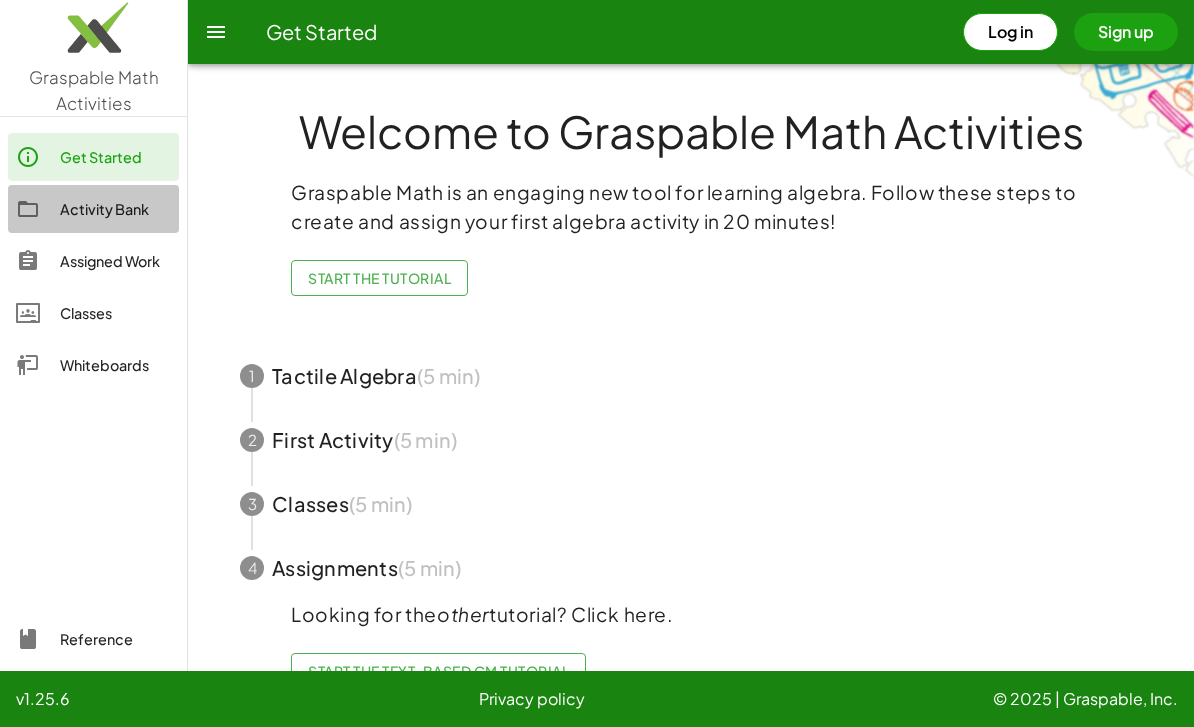 click on "Activity Bank" 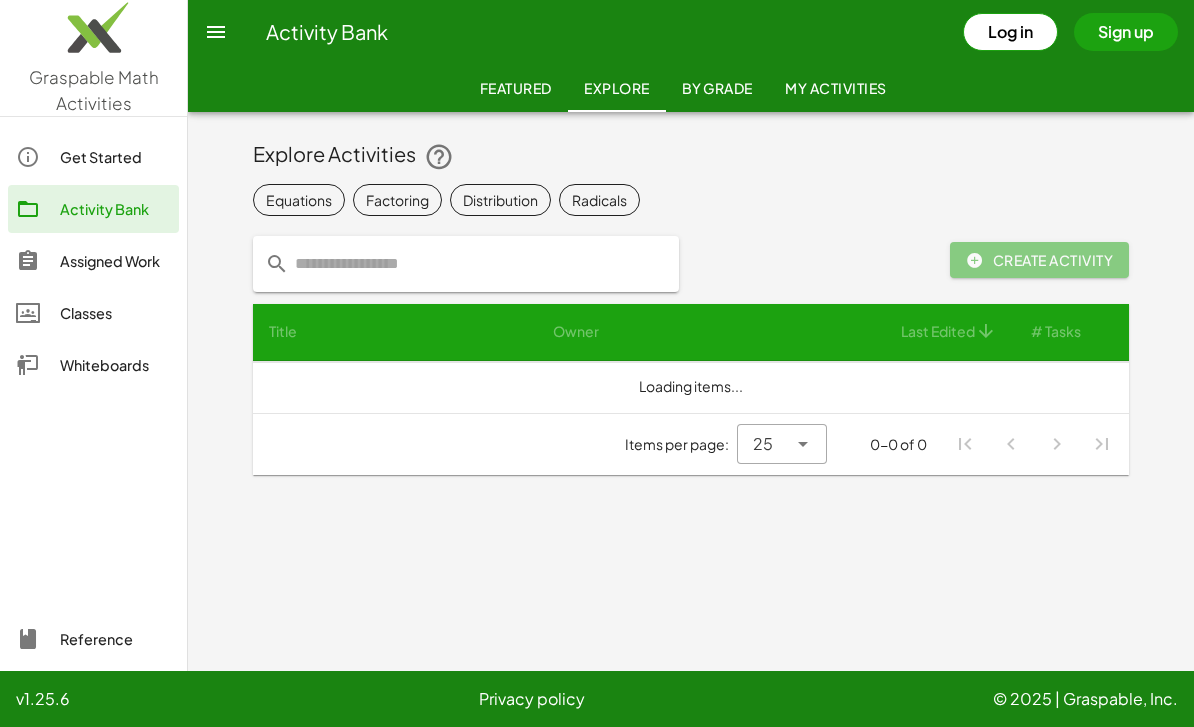 click 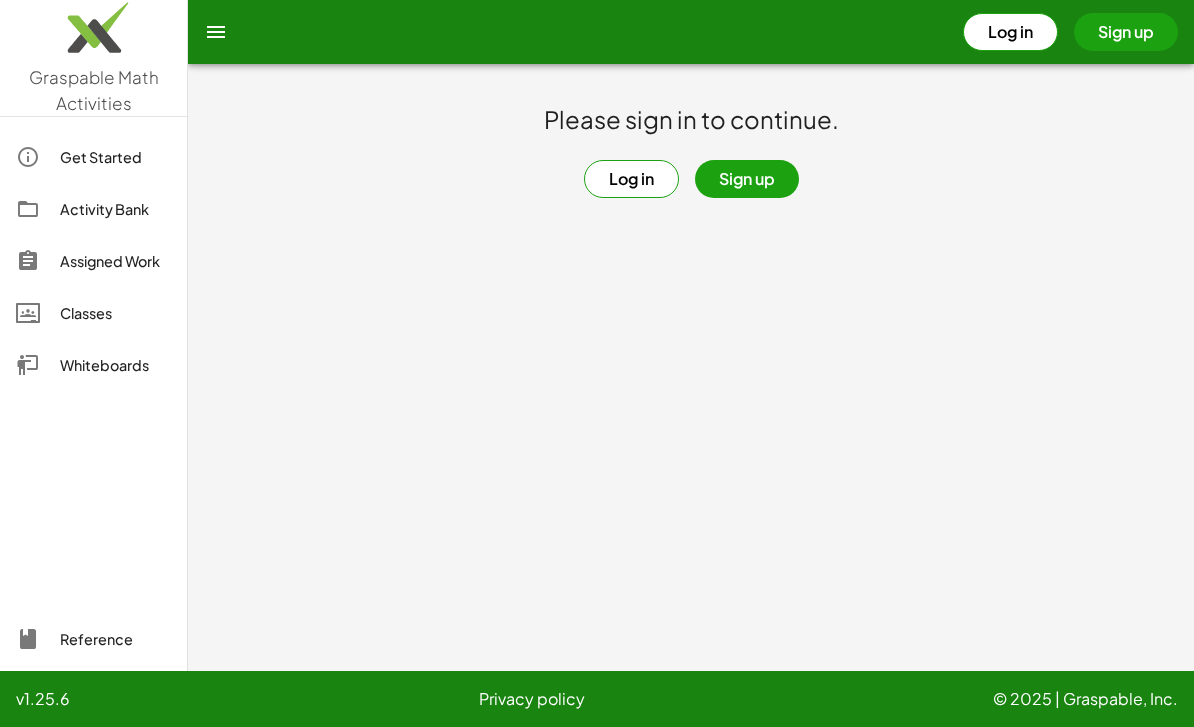 click on "Whiteboards" 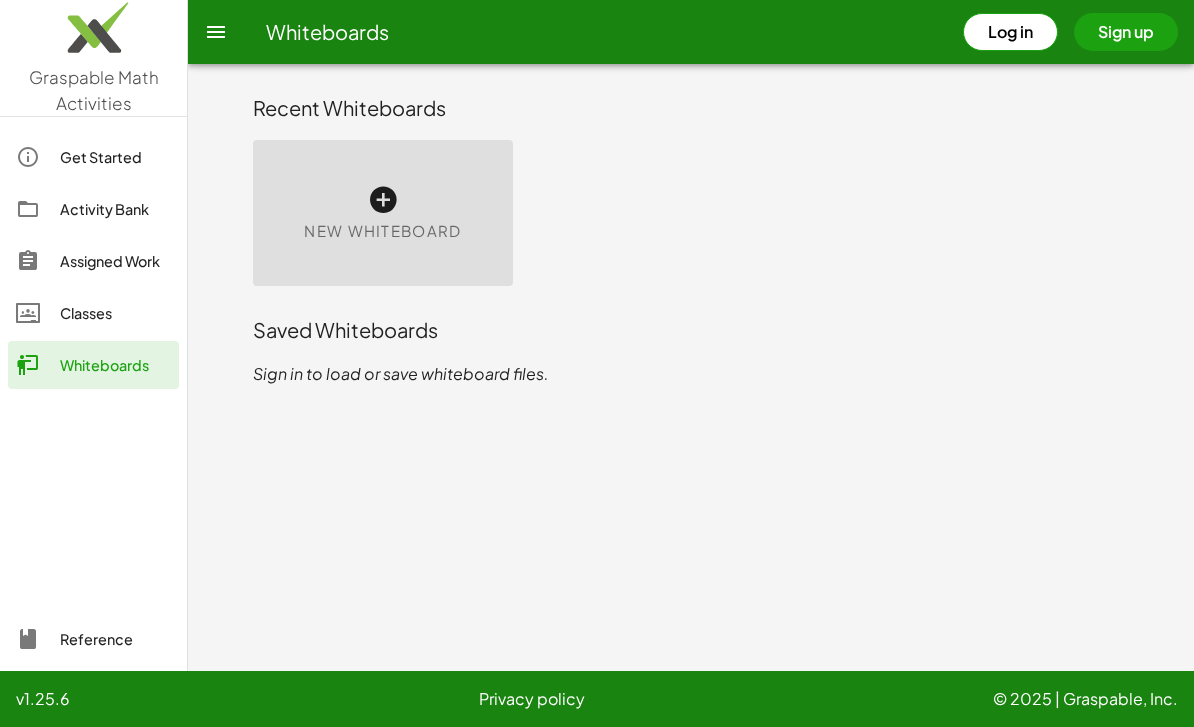 click on "New Whiteboard" at bounding box center [383, 213] 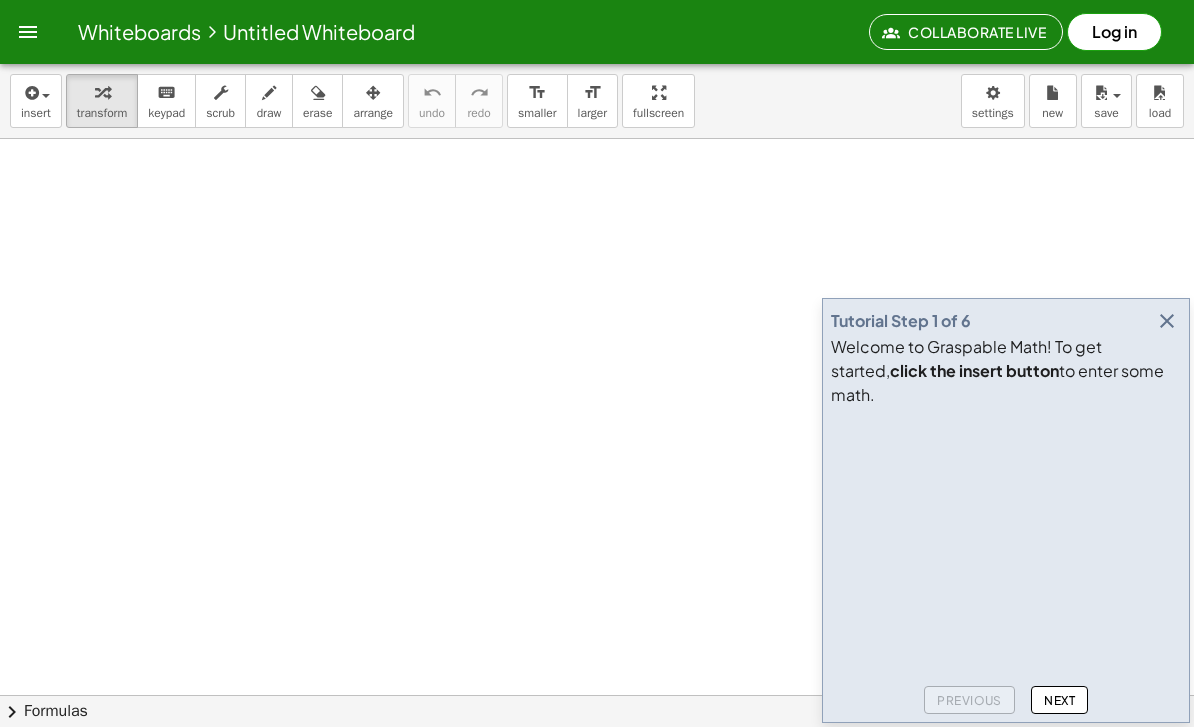 click at bounding box center [597, 823] 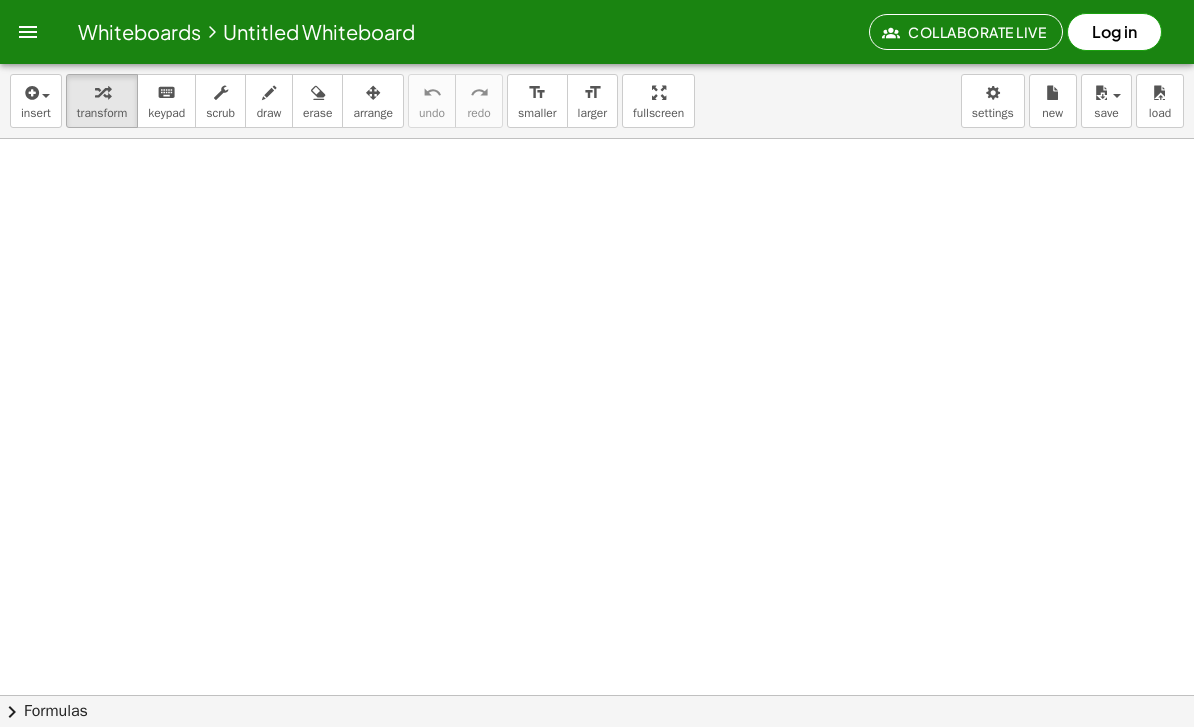 click at bounding box center (30, 93) 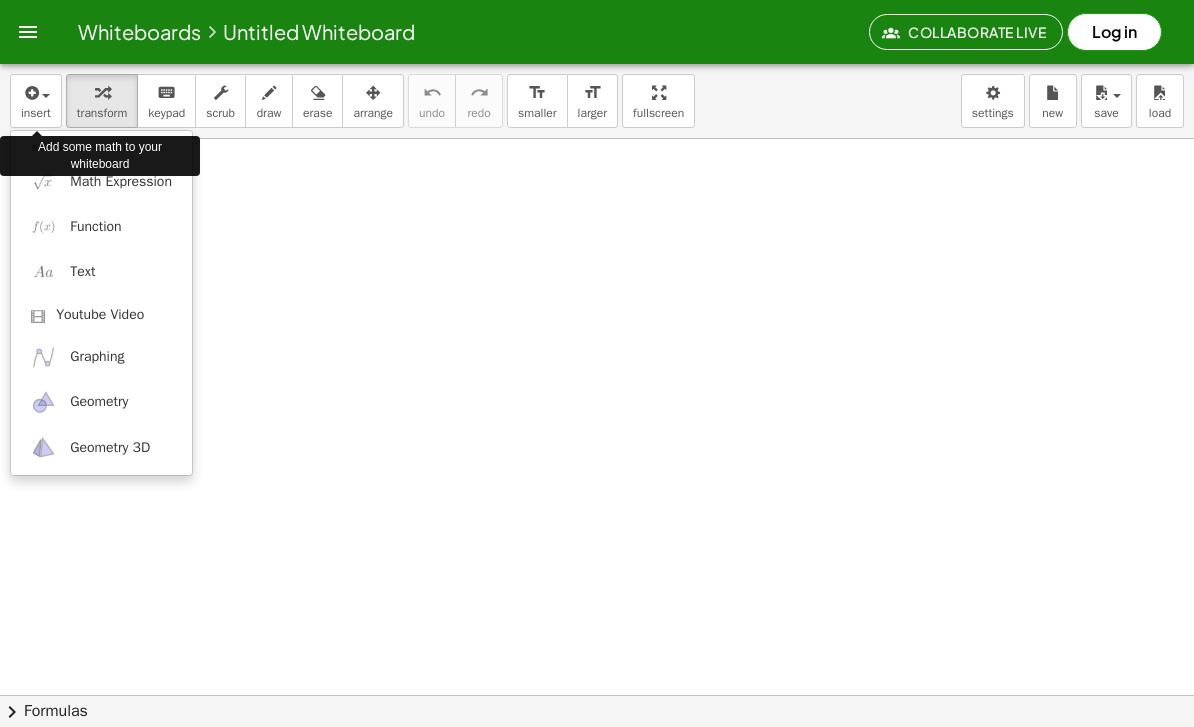 click at bounding box center (43, 181) 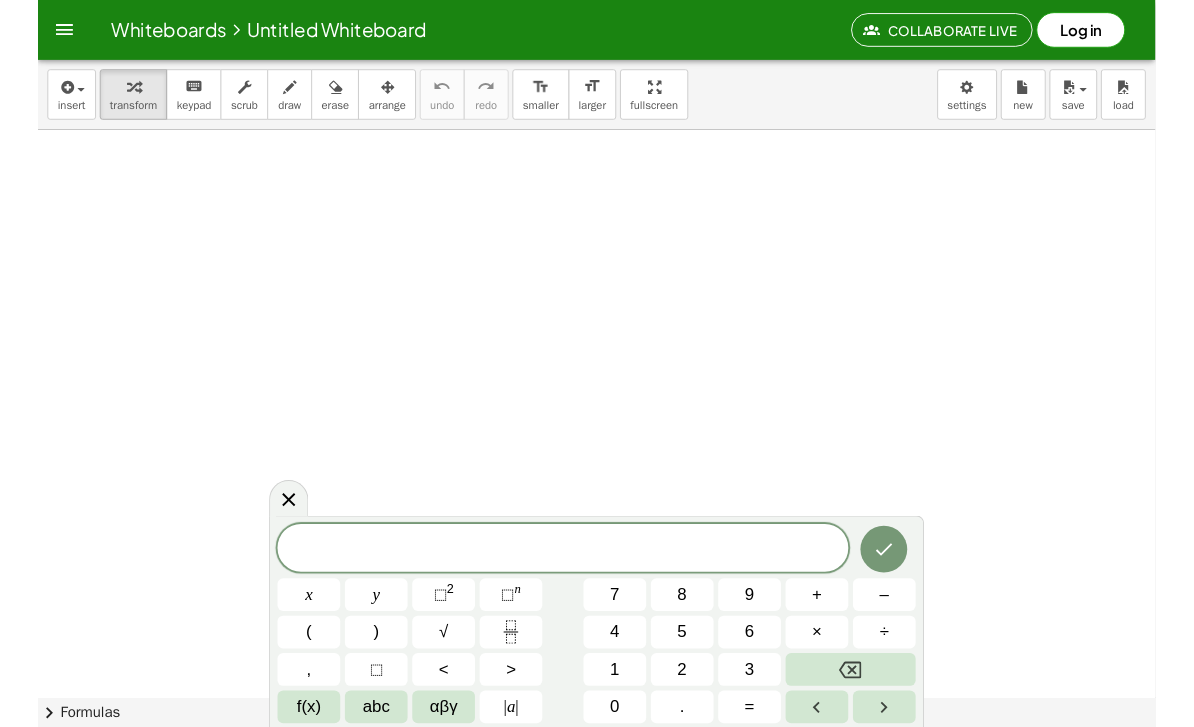 scroll, scrollTop: 0, scrollLeft: 0, axis: both 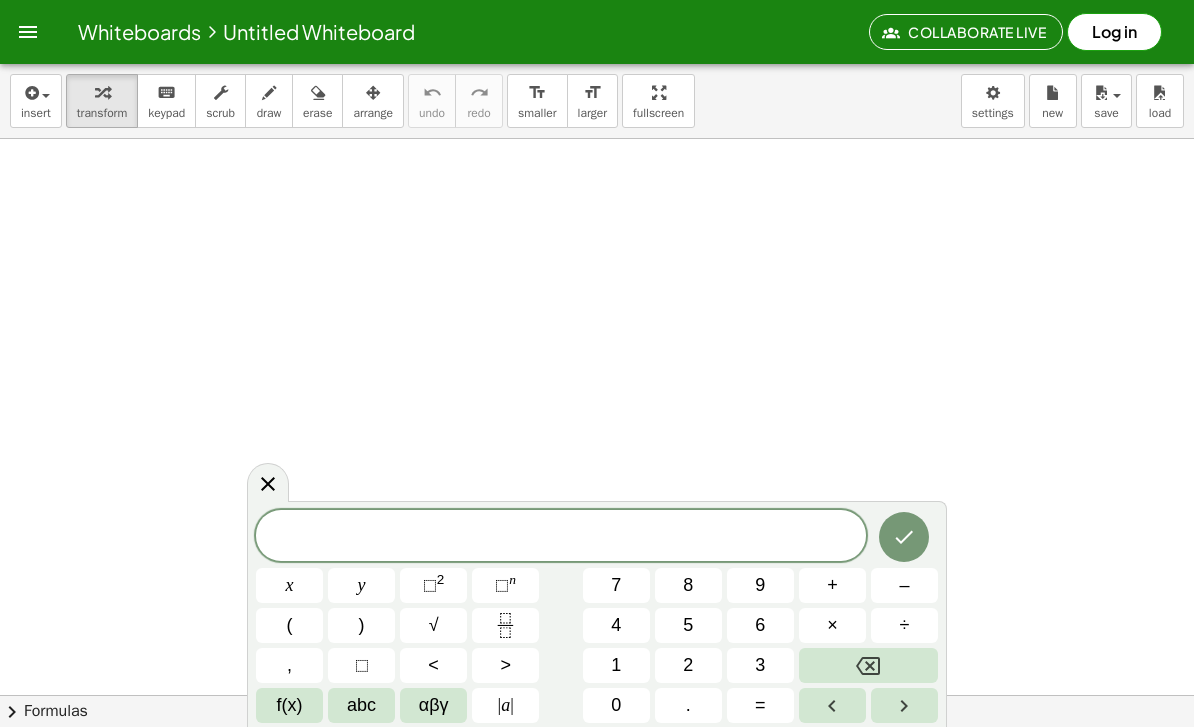 click 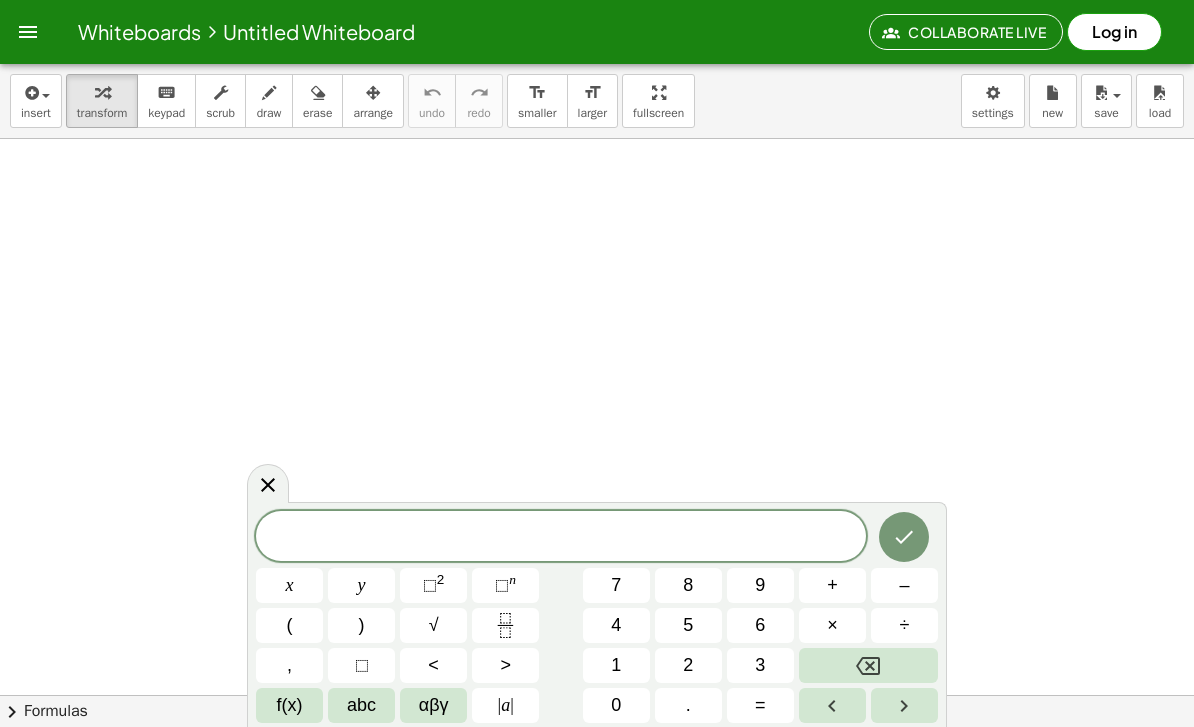 click on "x" at bounding box center [289, 585] 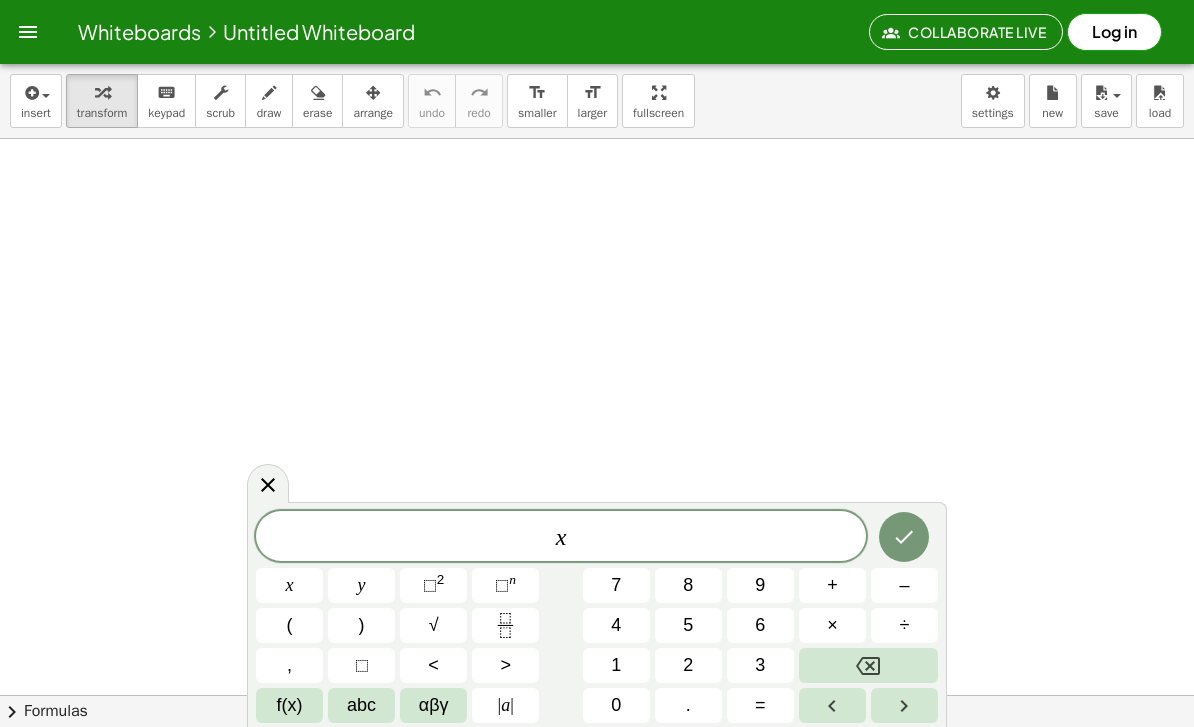 click on "+" at bounding box center (832, 585) 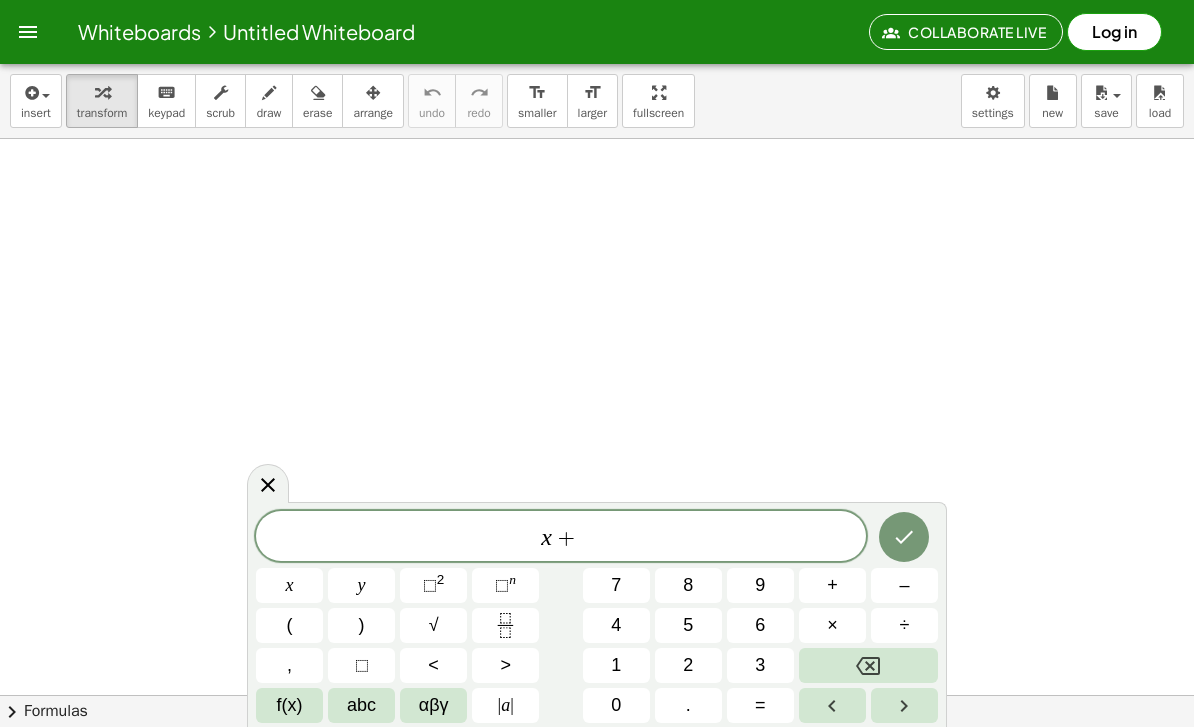 click on "3" at bounding box center (760, 665) 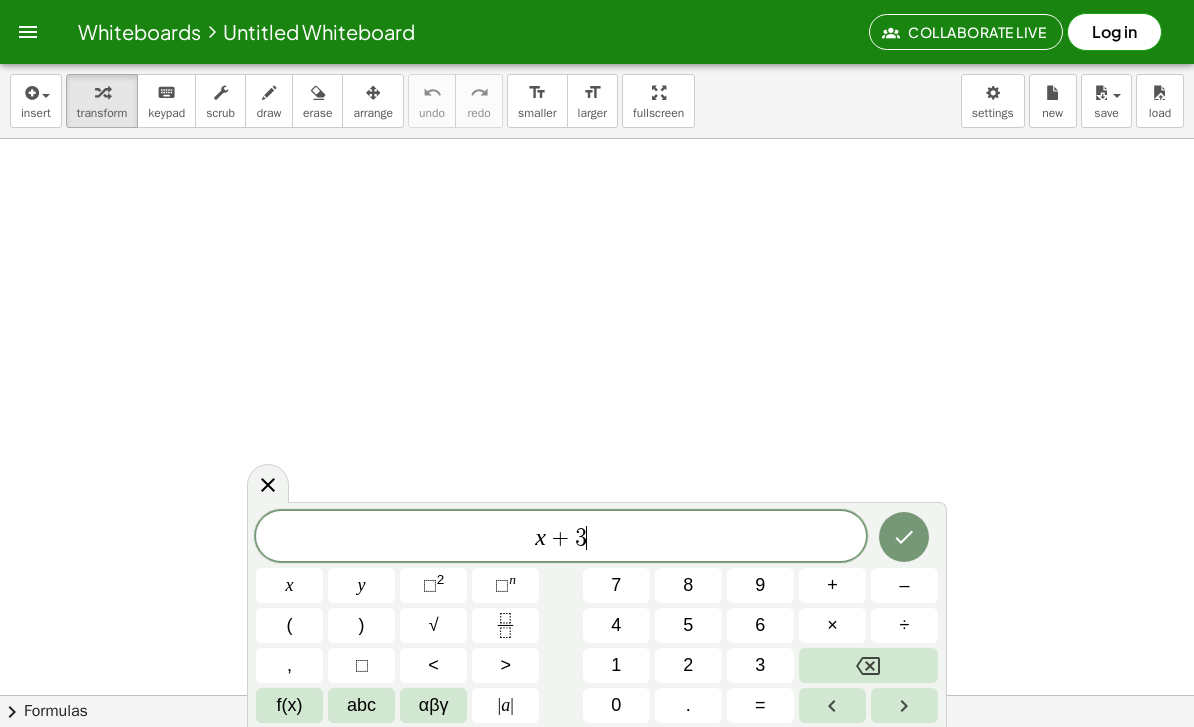 click on "=" at bounding box center (760, 705) 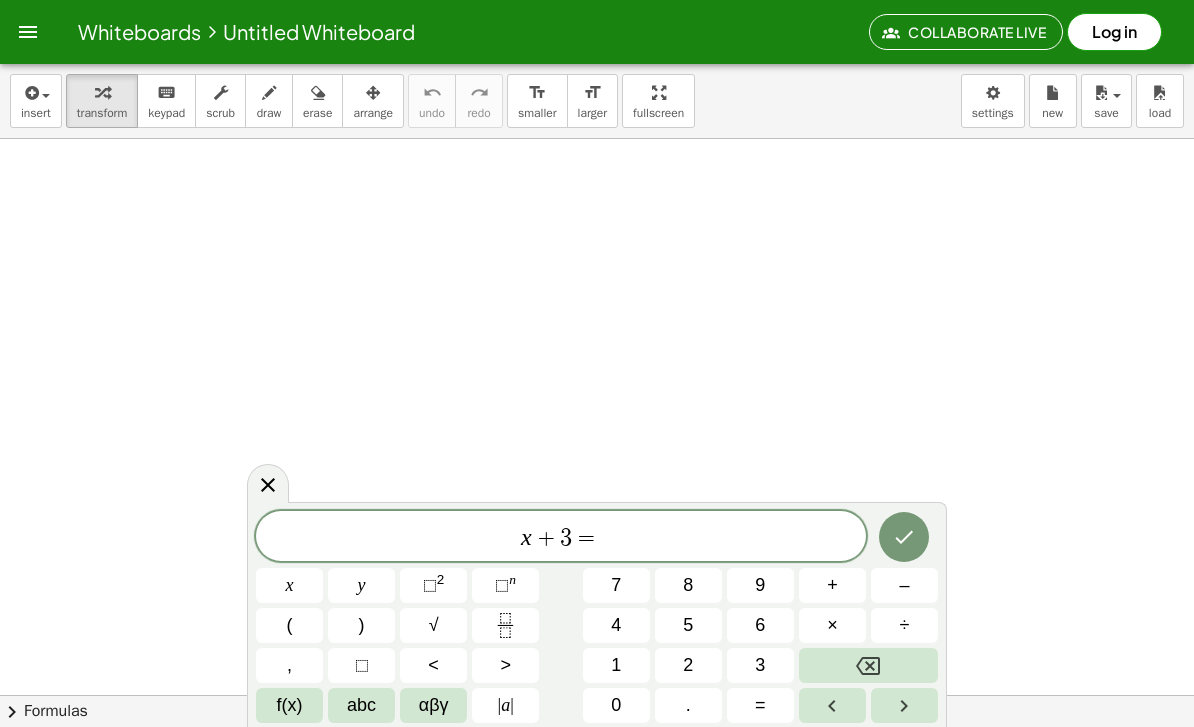 click on "–" at bounding box center [904, 585] 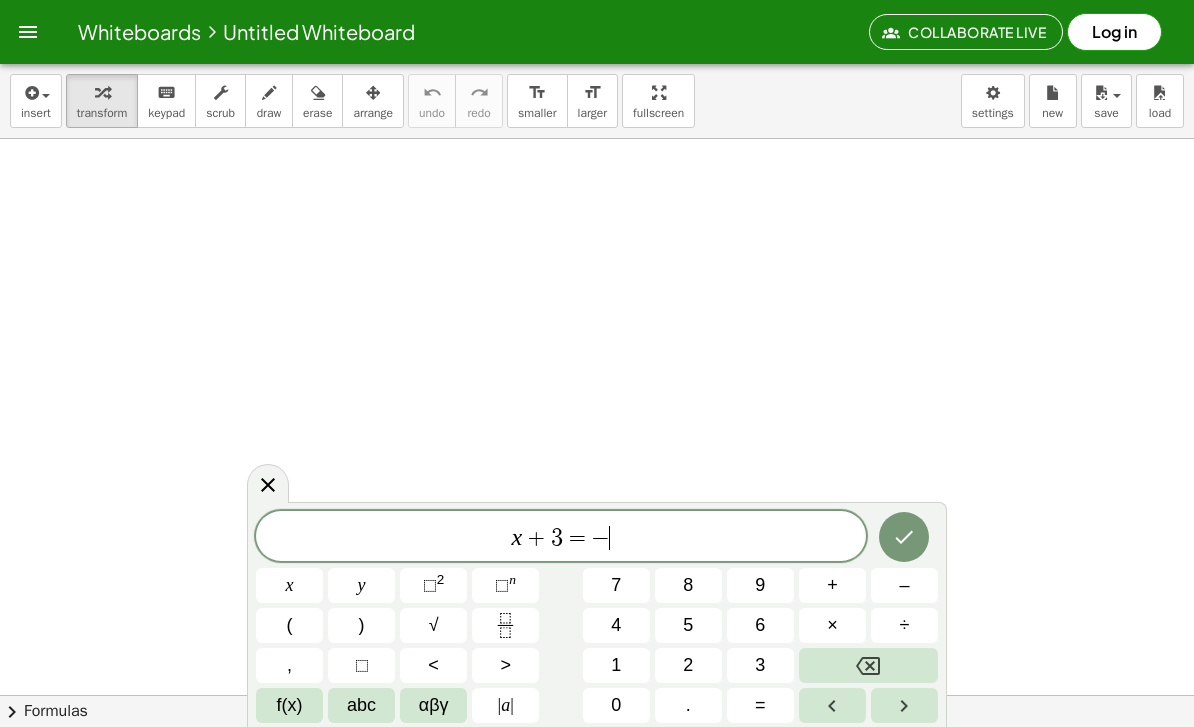 click on "2" at bounding box center [688, 665] 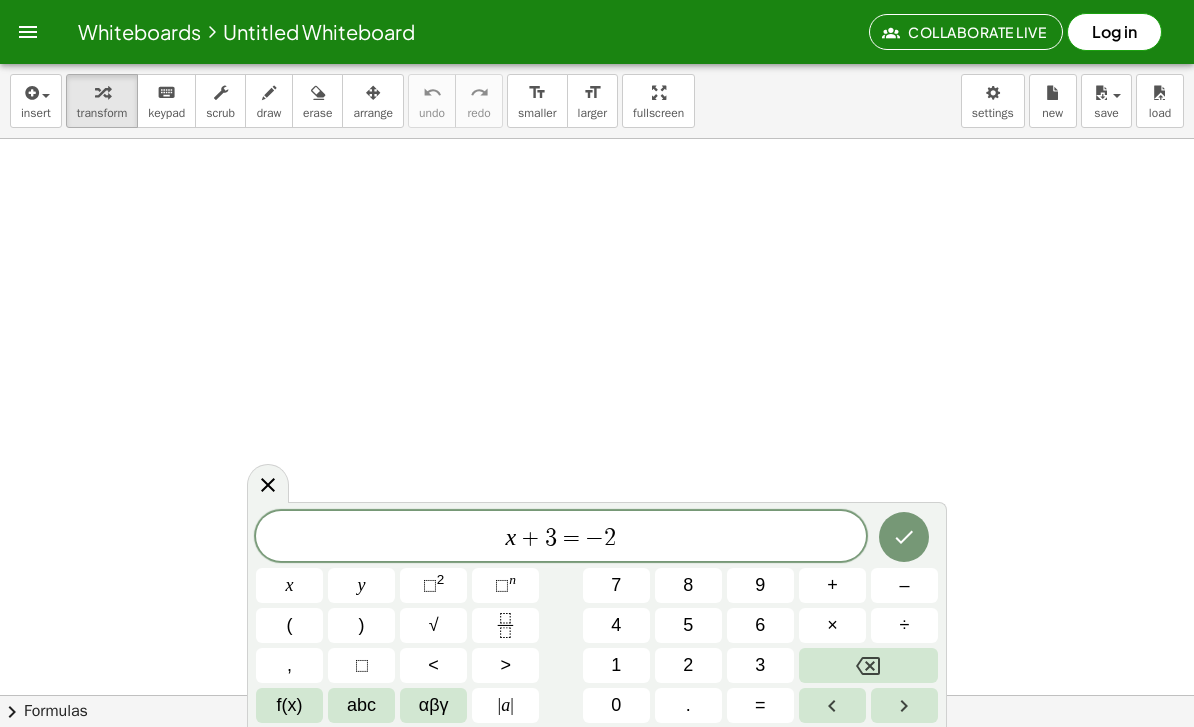 click on "x" at bounding box center (289, 585) 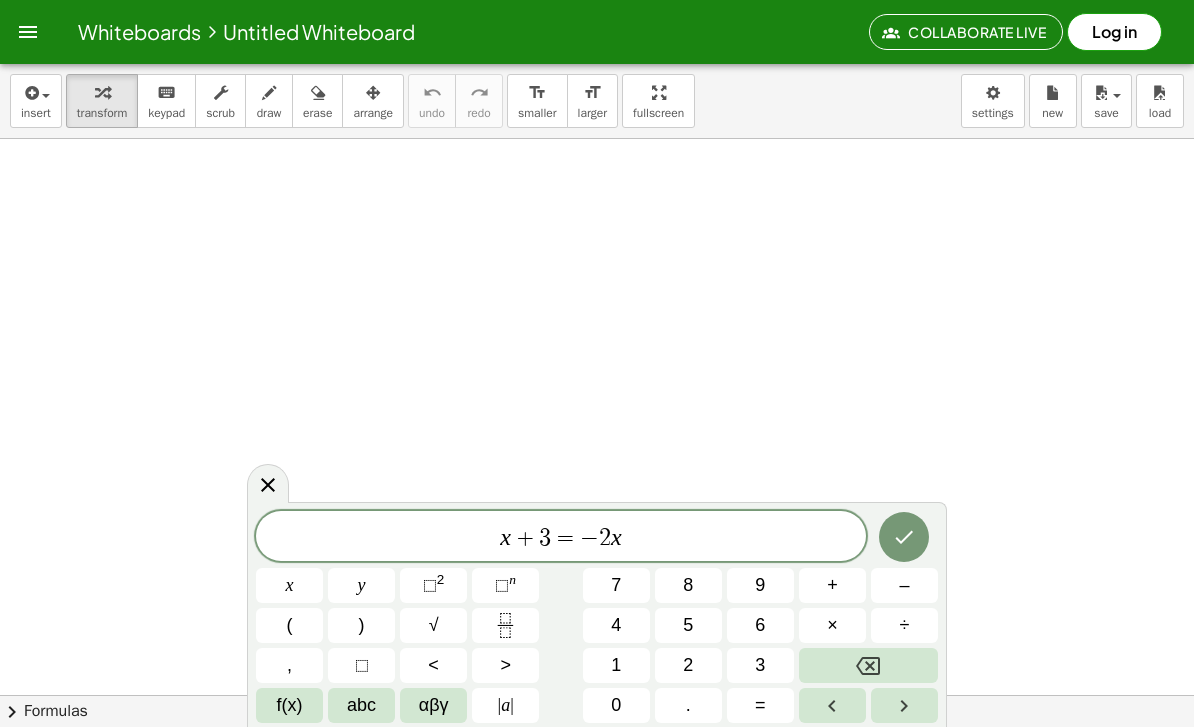 click on "–" at bounding box center [904, 585] 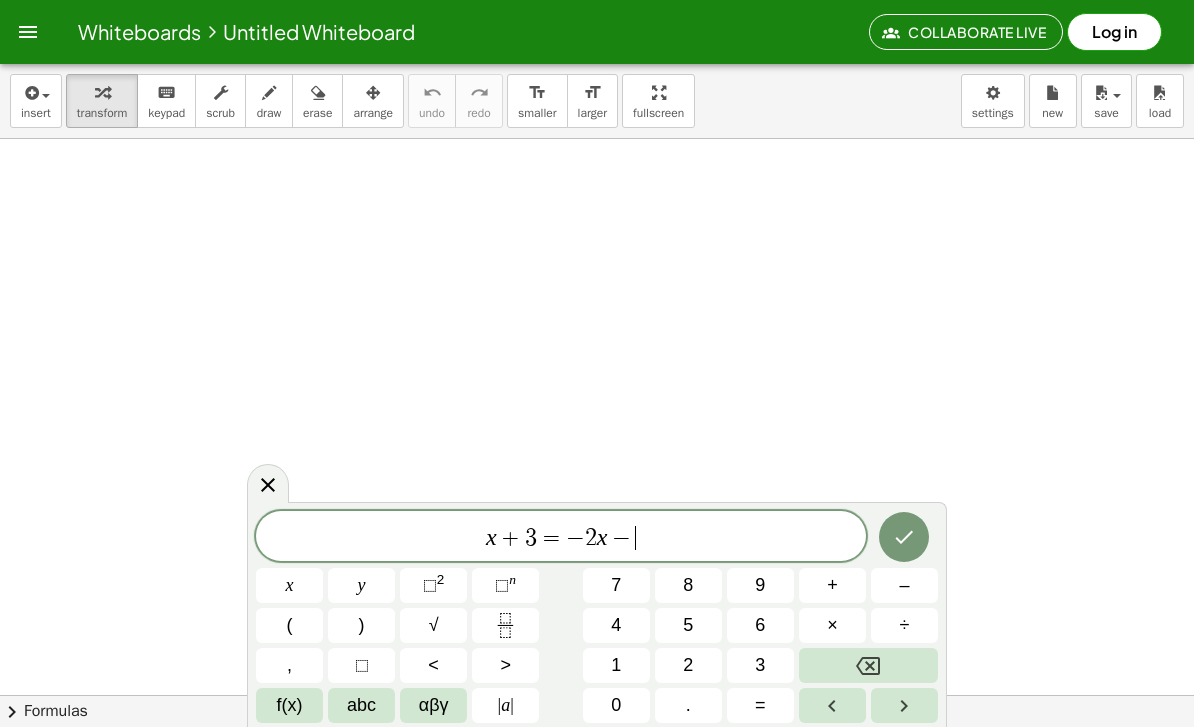 click on "1" at bounding box center (616, 665) 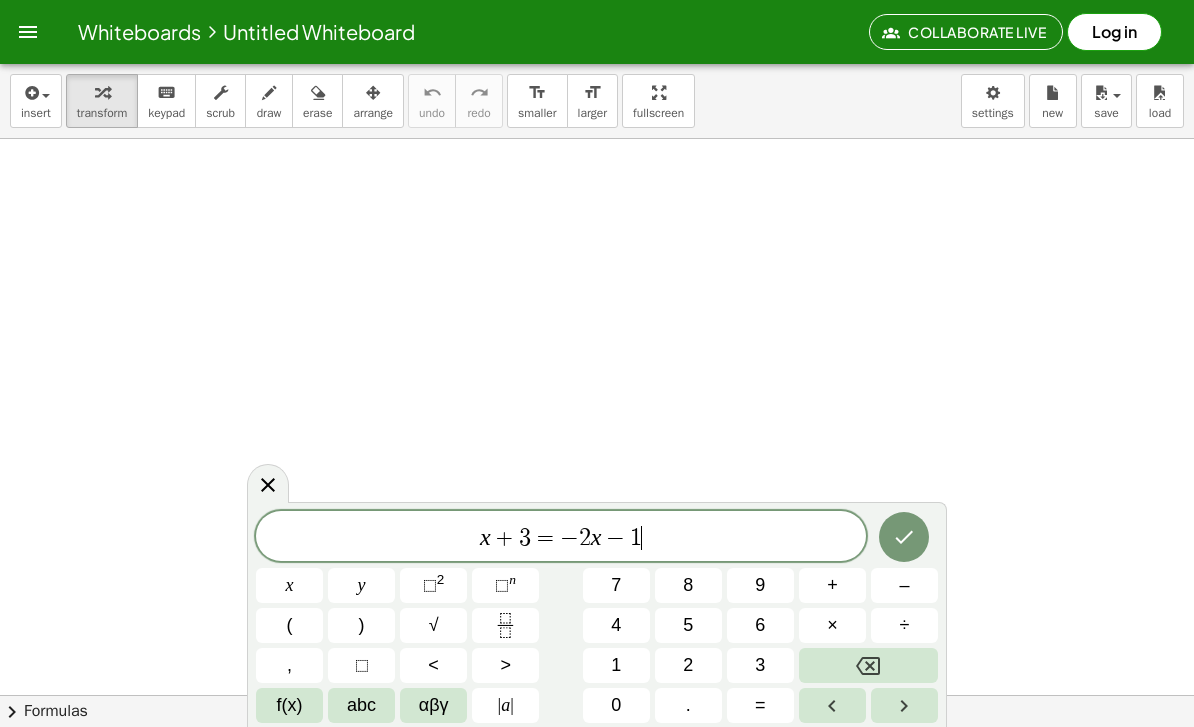 click on "2" at bounding box center [688, 665] 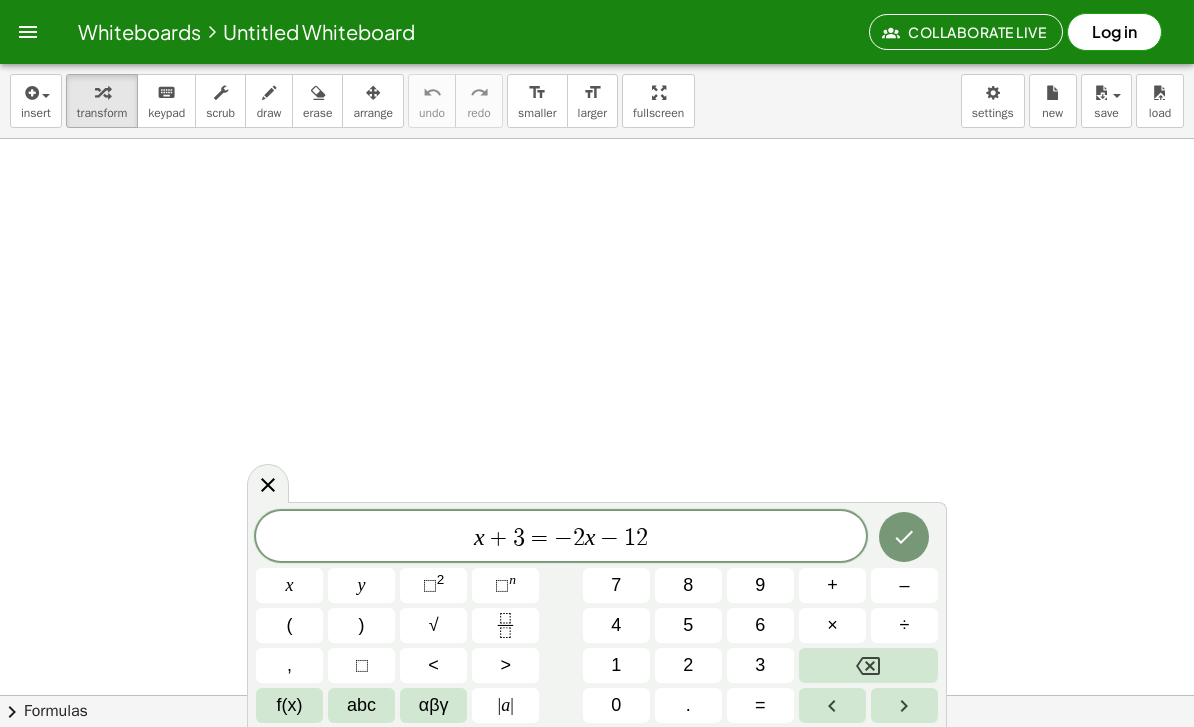 click 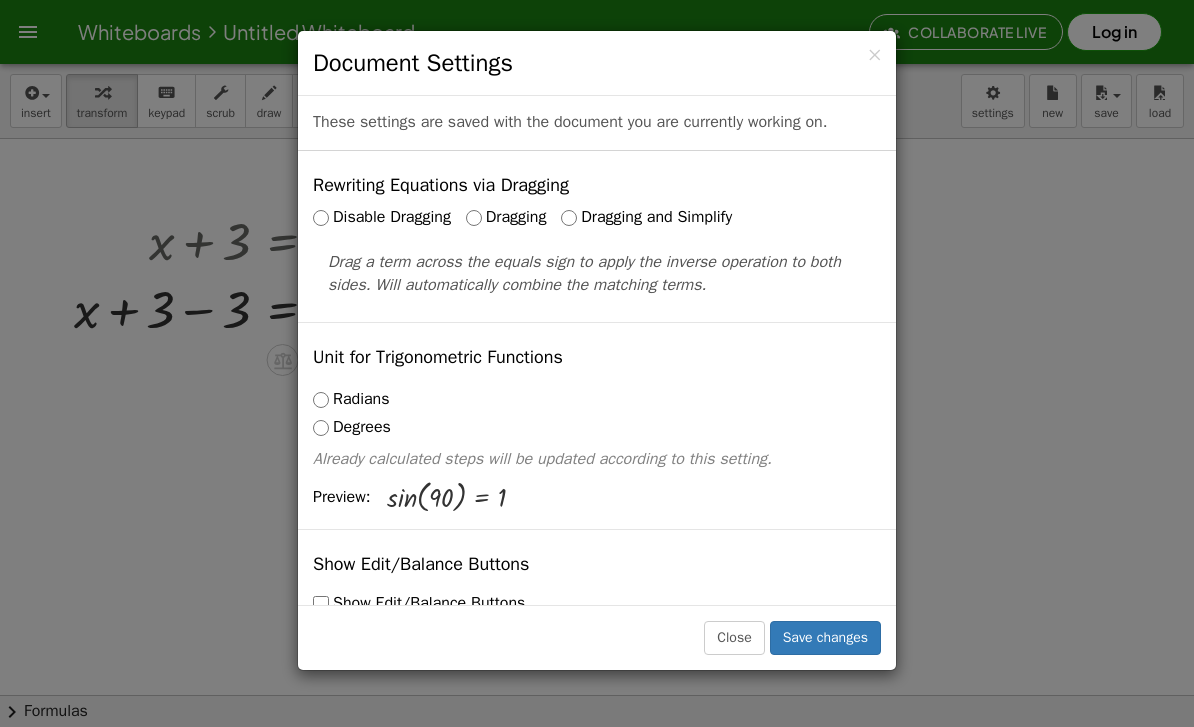 click on "Save changes" at bounding box center [825, 638] 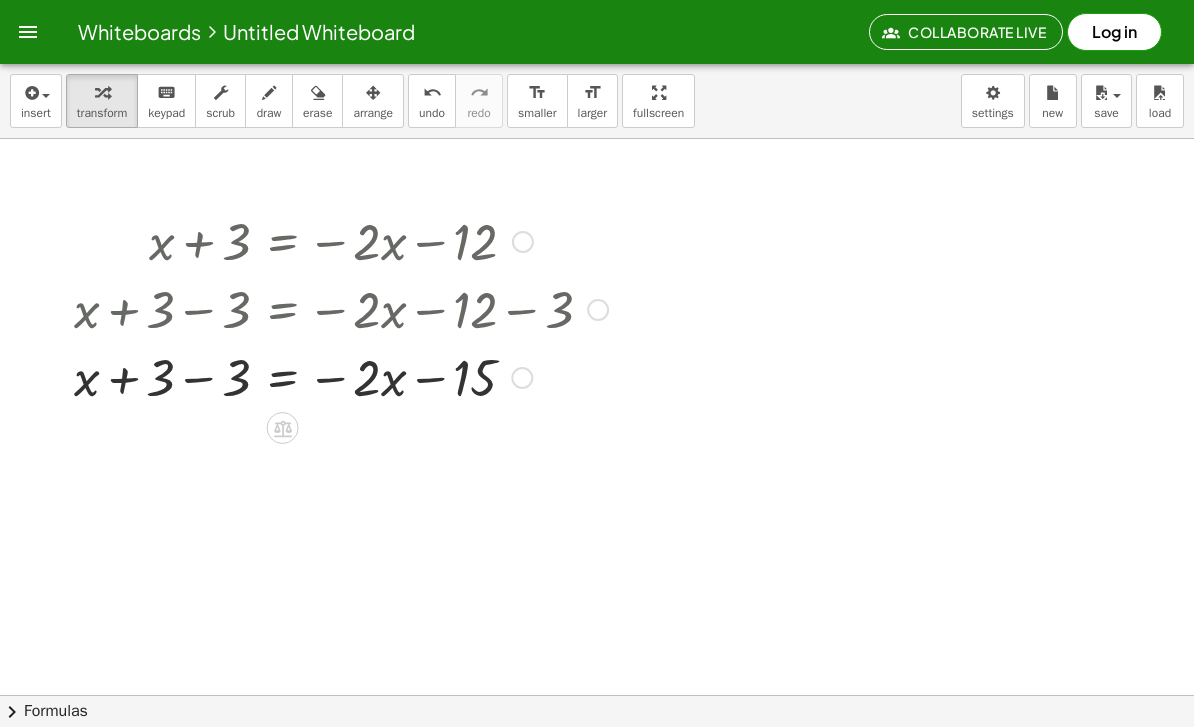 click at bounding box center [341, 308] 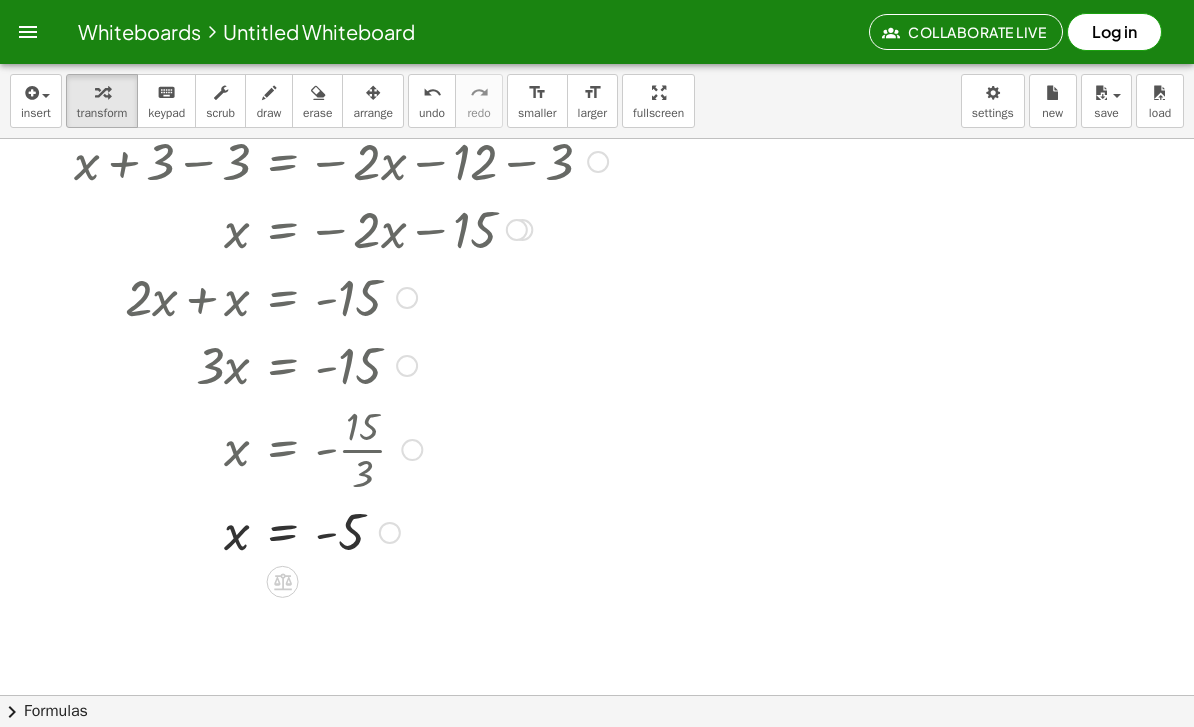 scroll, scrollTop: 157, scrollLeft: 0, axis: vertical 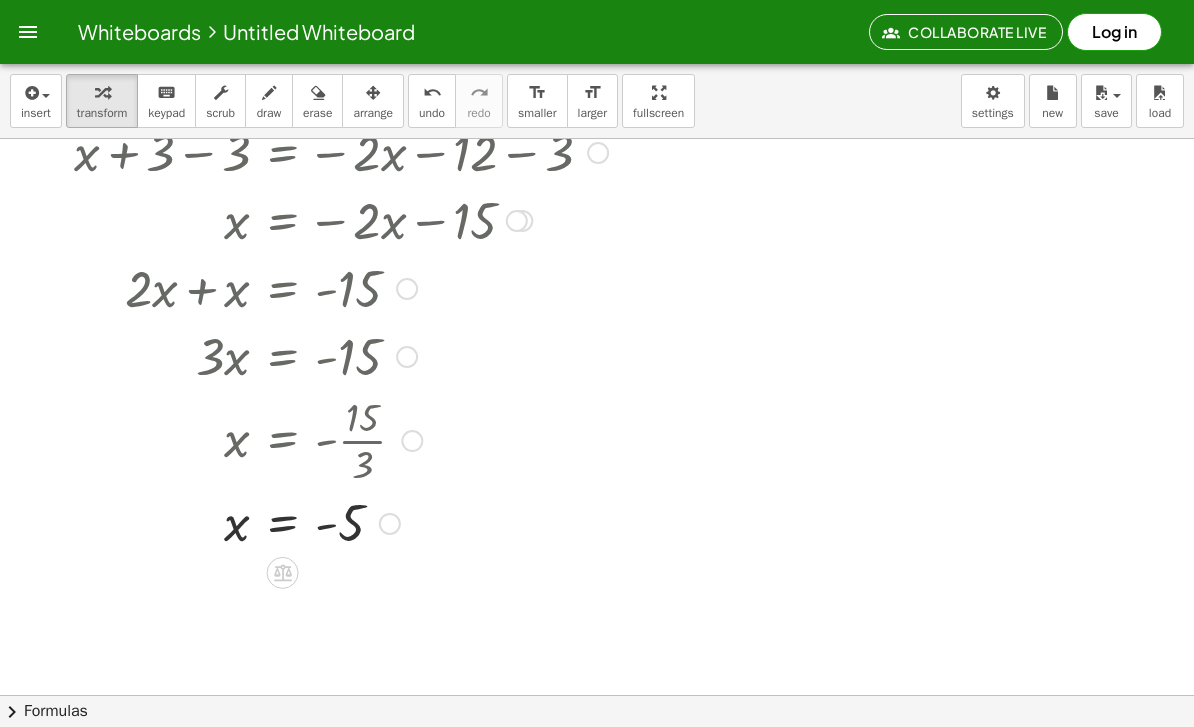 click at bounding box center [283, 573] 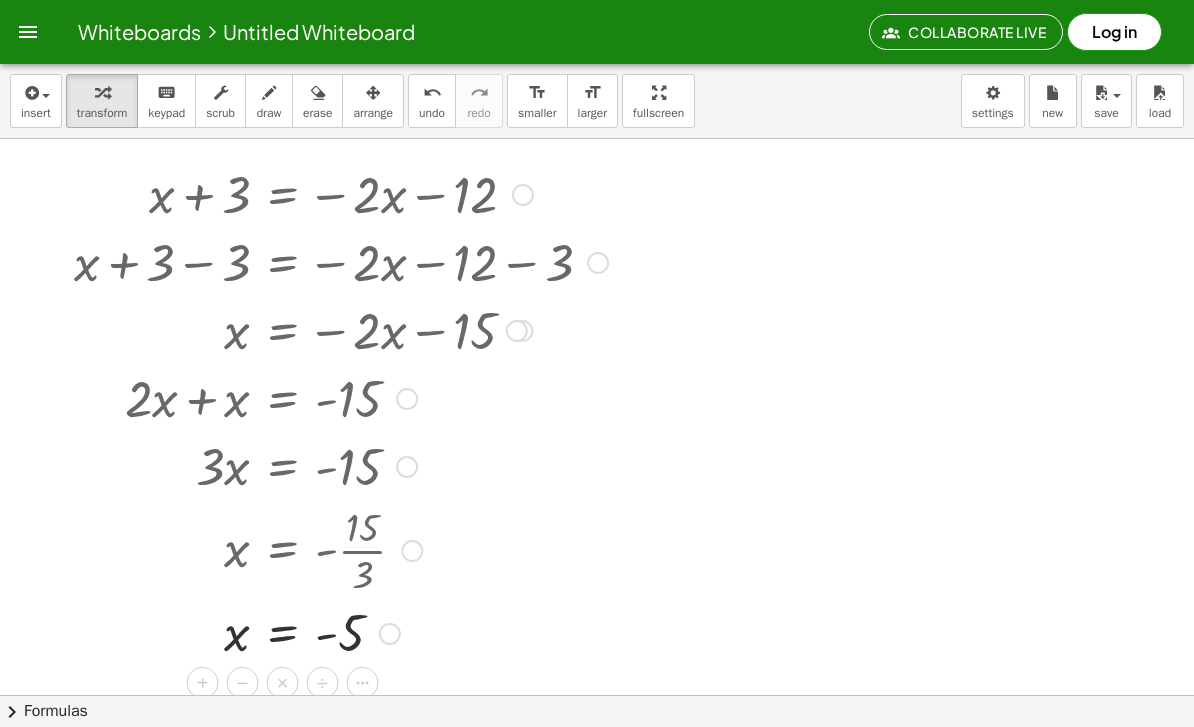 scroll, scrollTop: 0, scrollLeft: 0, axis: both 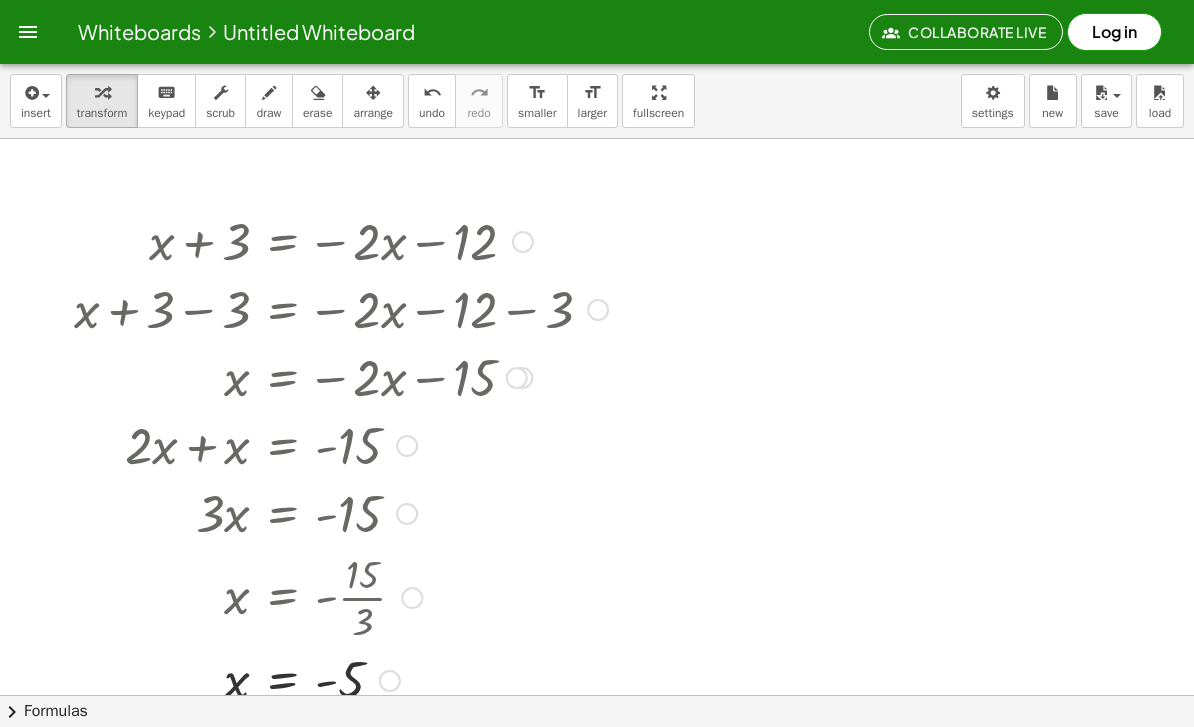 click at bounding box center [28, 32] 